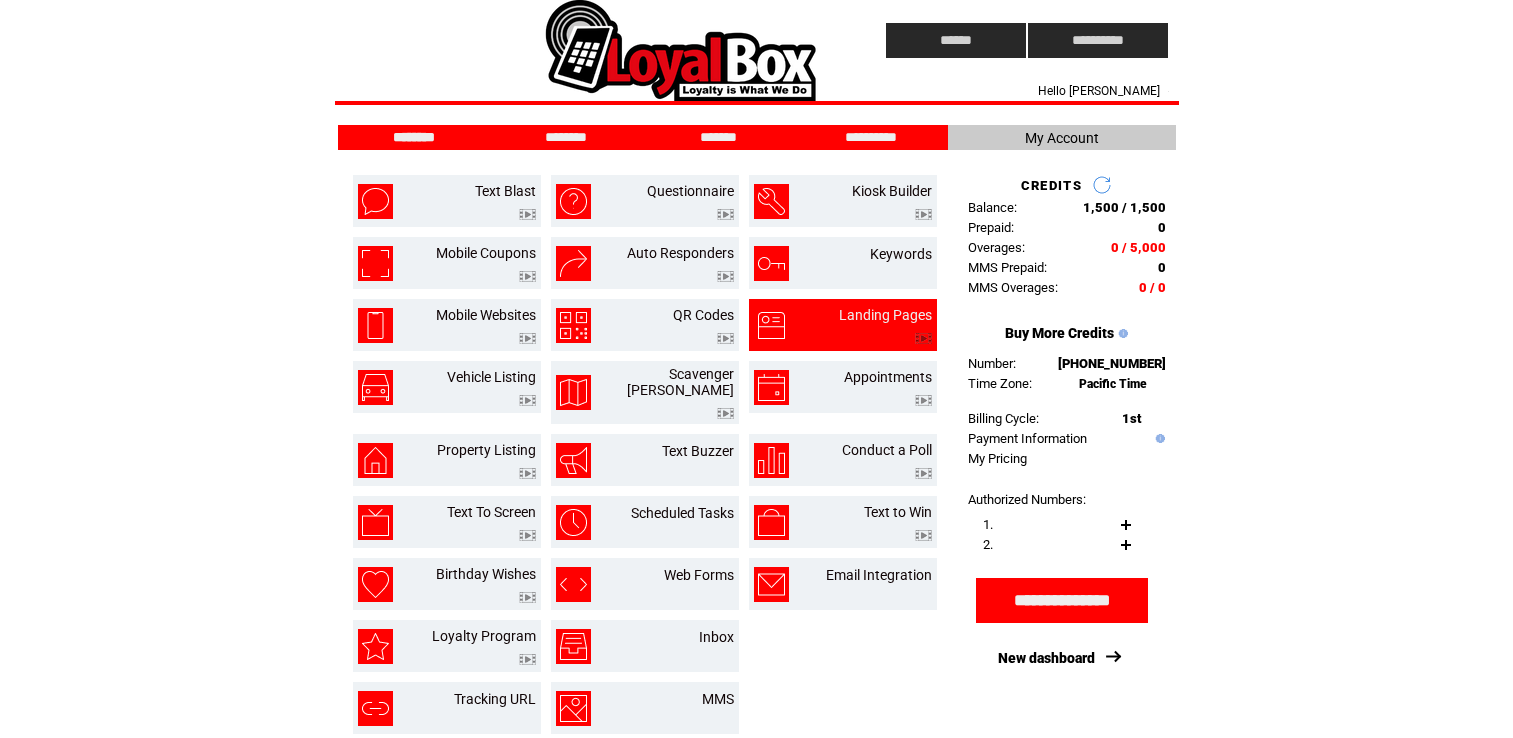 scroll, scrollTop: 0, scrollLeft: 0, axis: both 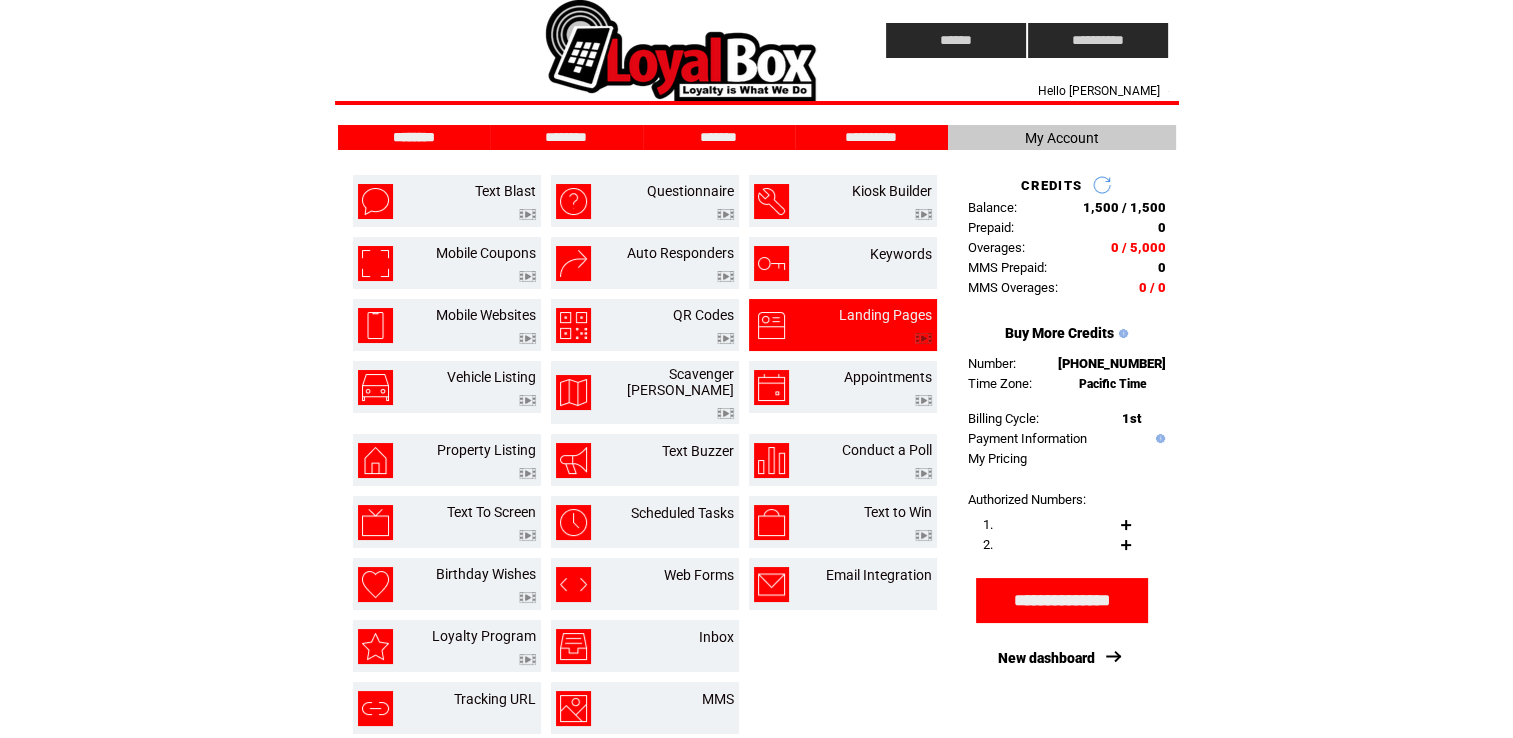 click at bounding box center (885, 333) 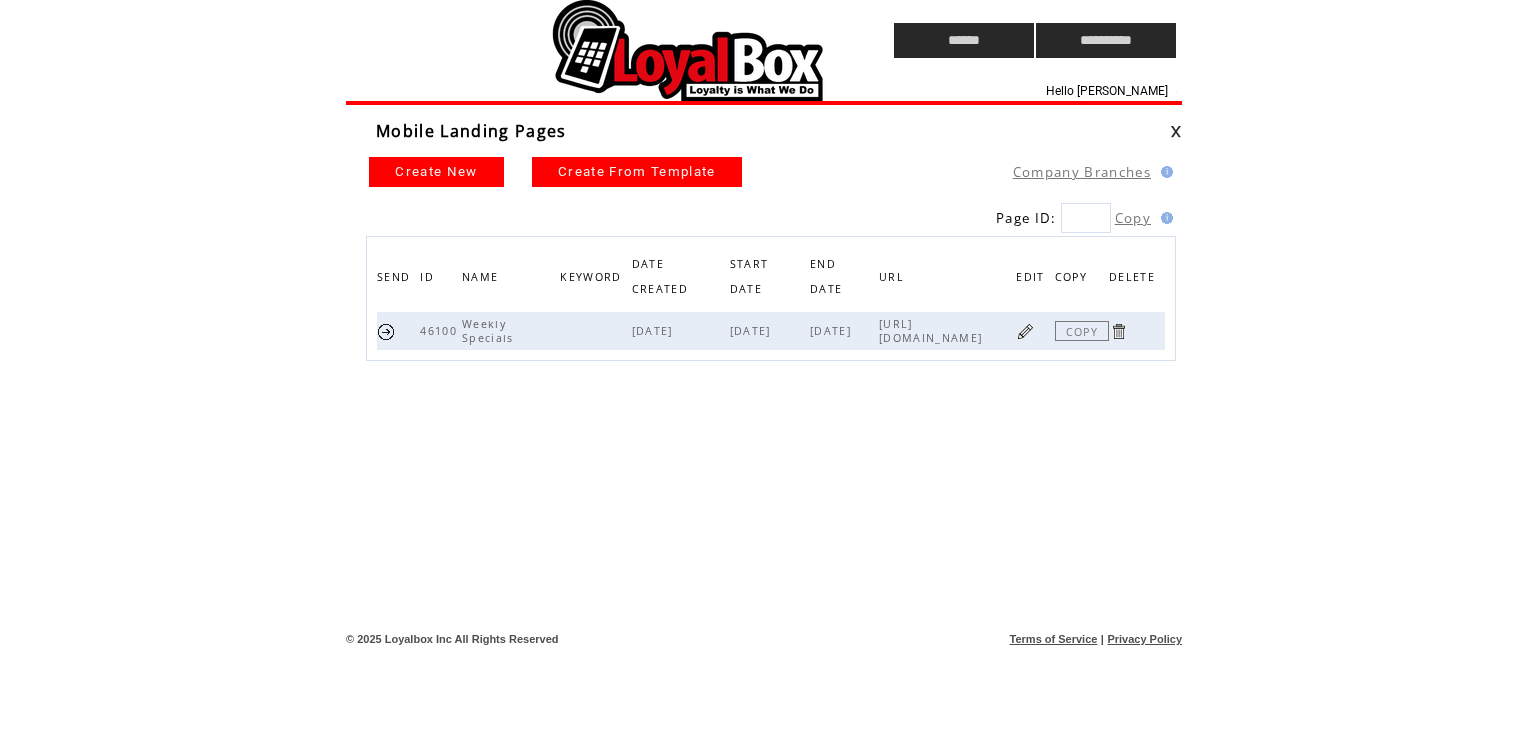 scroll, scrollTop: 0, scrollLeft: 0, axis: both 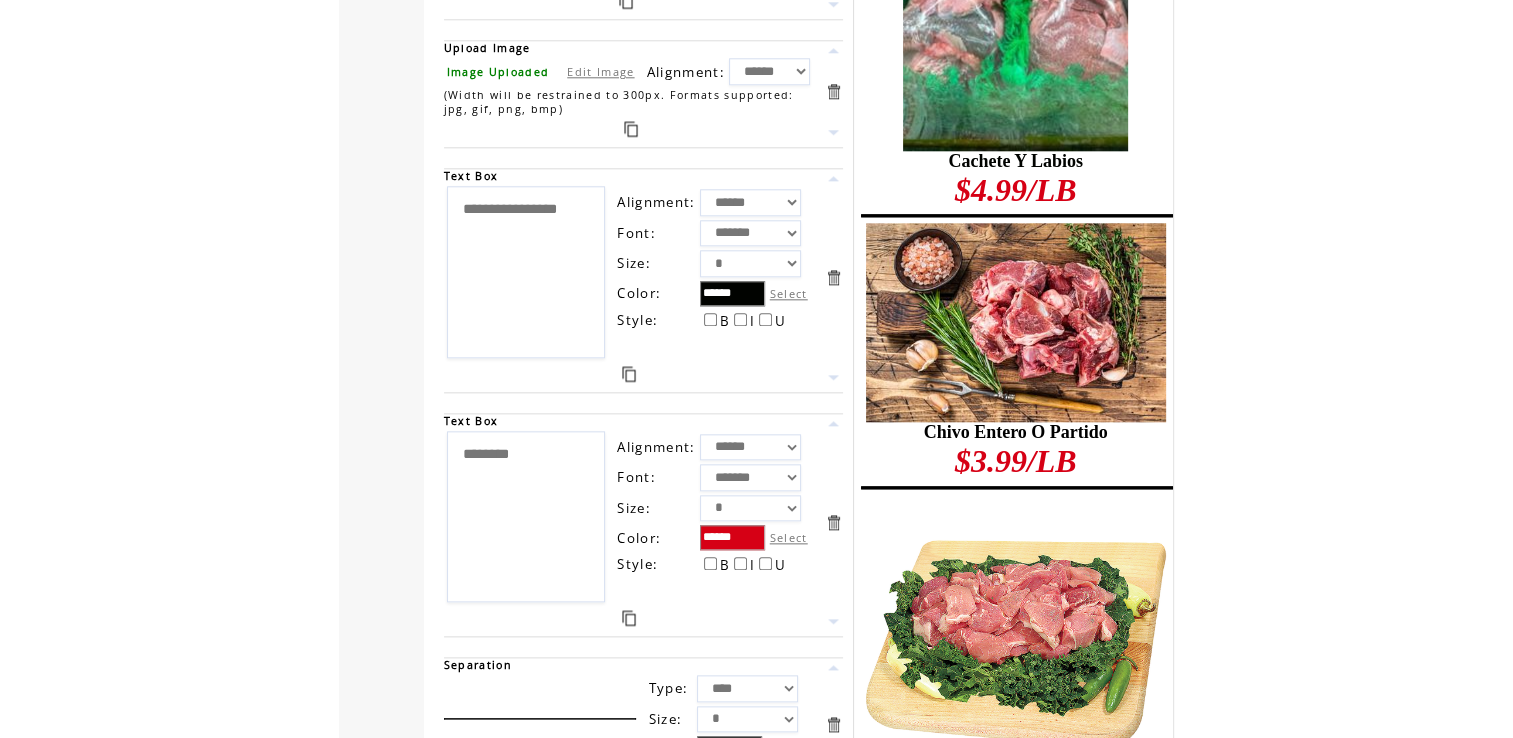 click on "********" at bounding box center (526, 517) 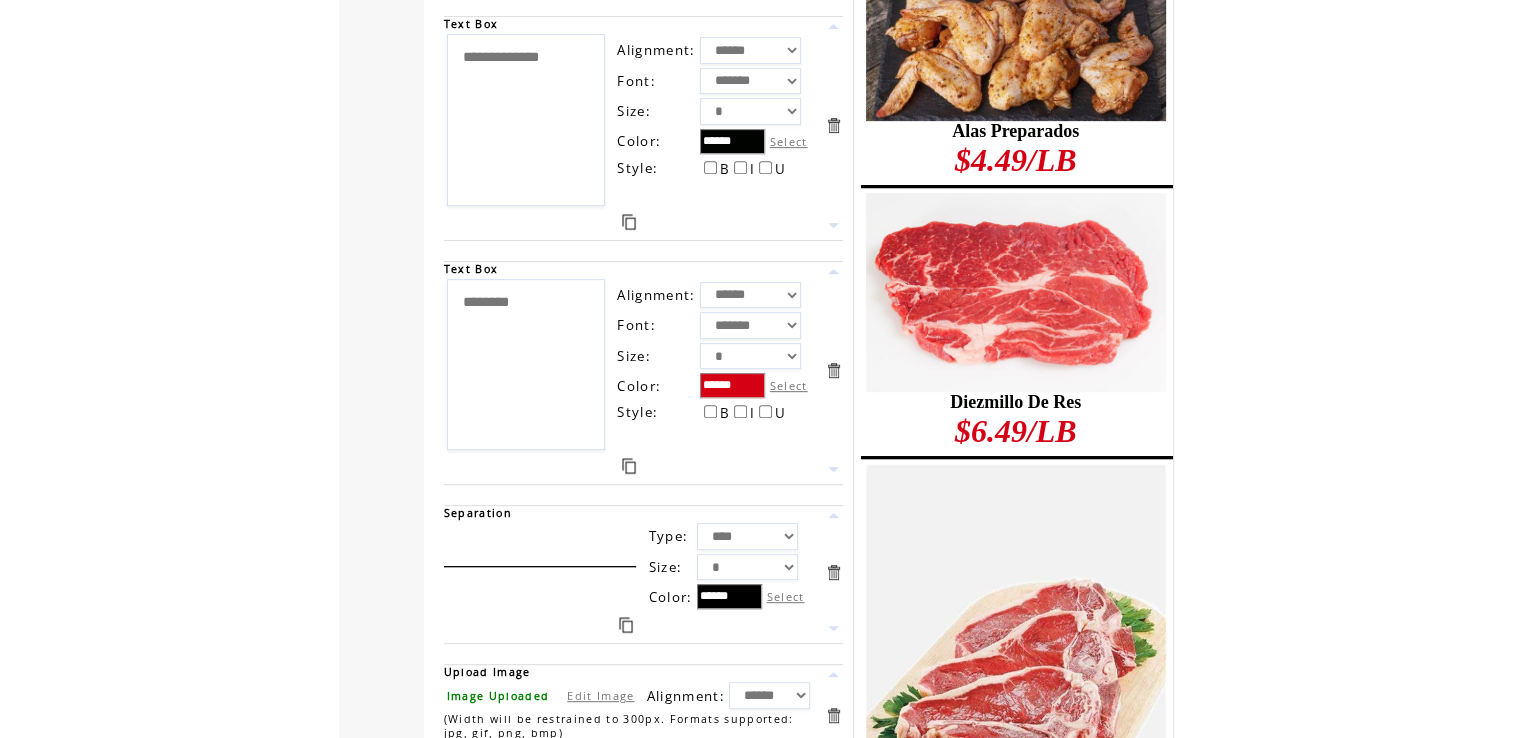 scroll, scrollTop: 0, scrollLeft: 0, axis: both 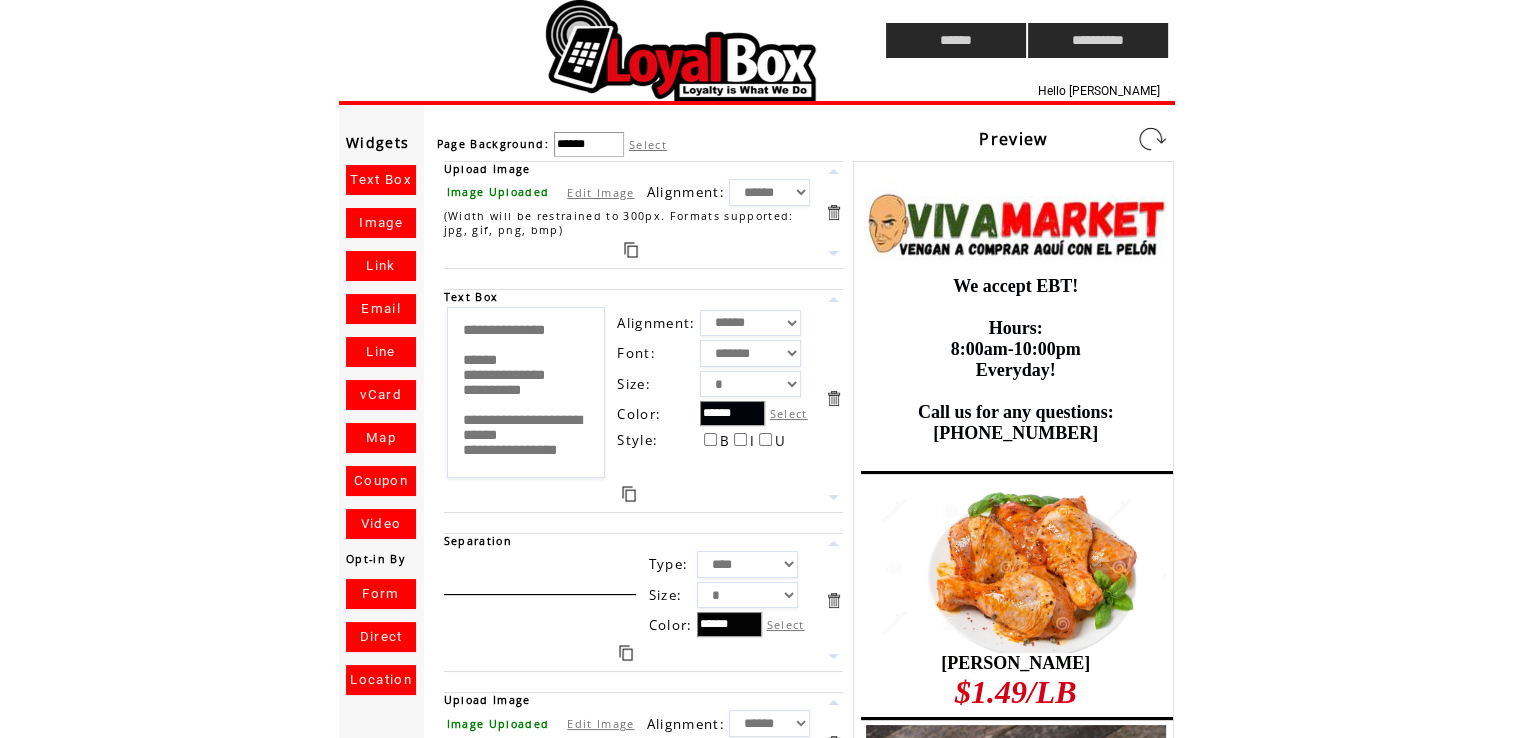 type on "********" 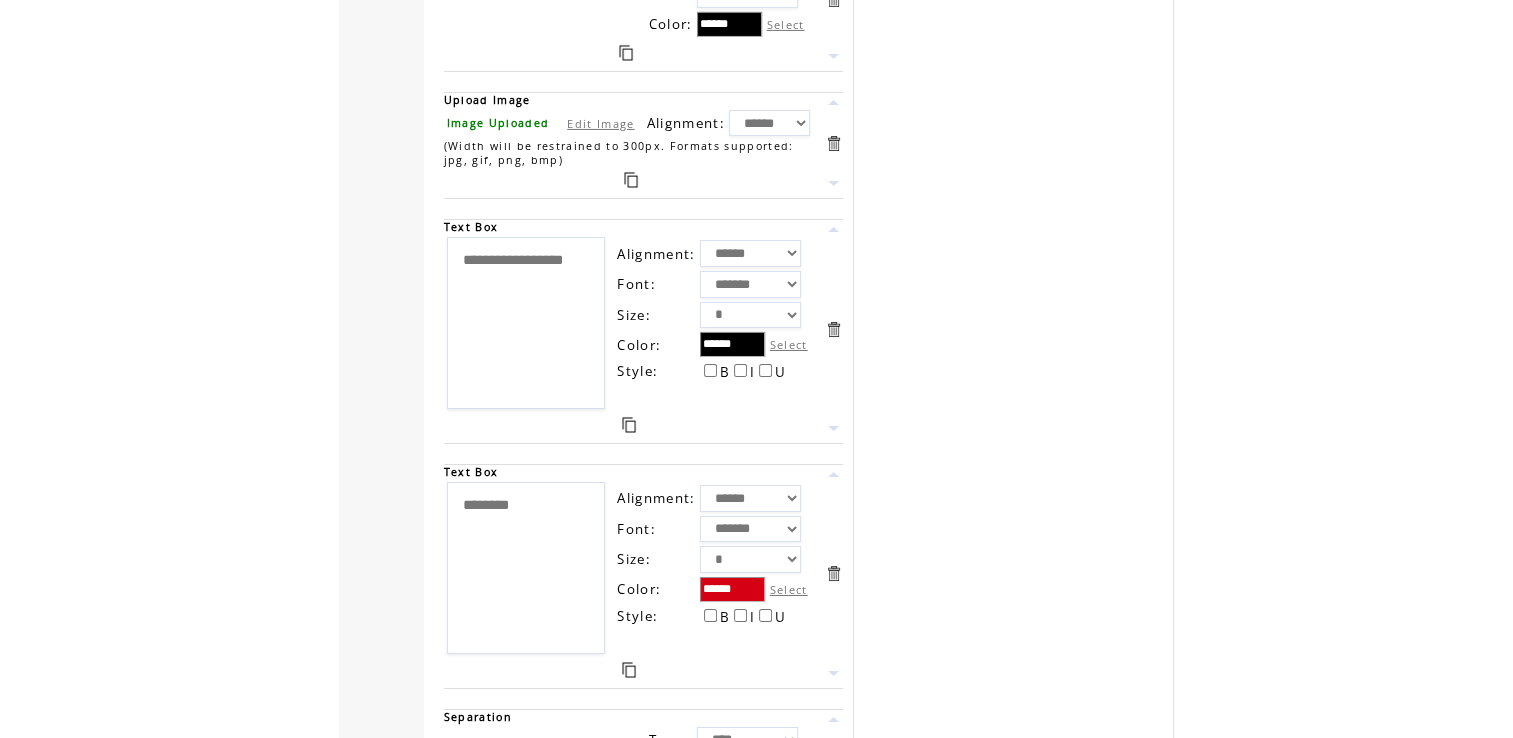 scroll, scrollTop: 14783, scrollLeft: 0, axis: vertical 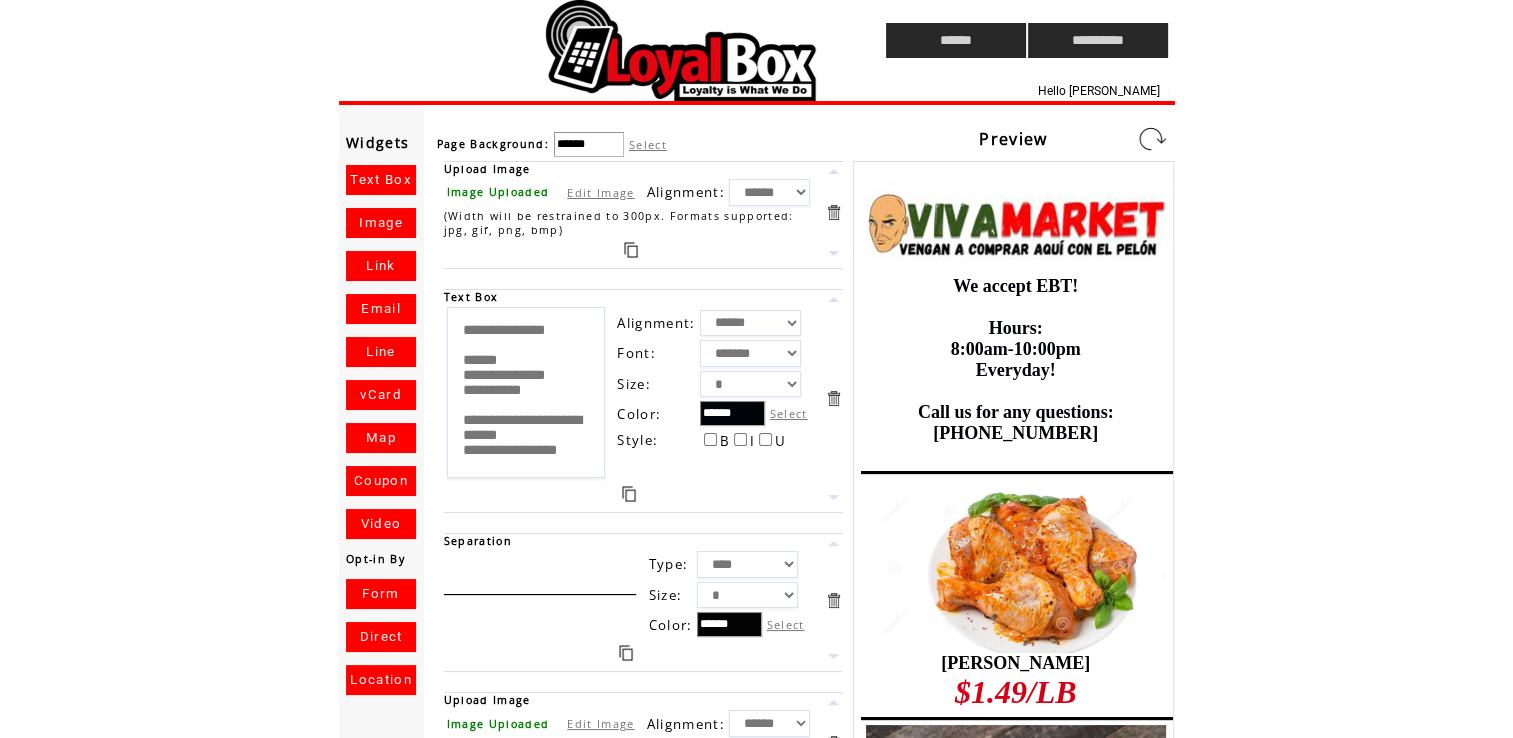 click on "Line" at bounding box center [381, 352] 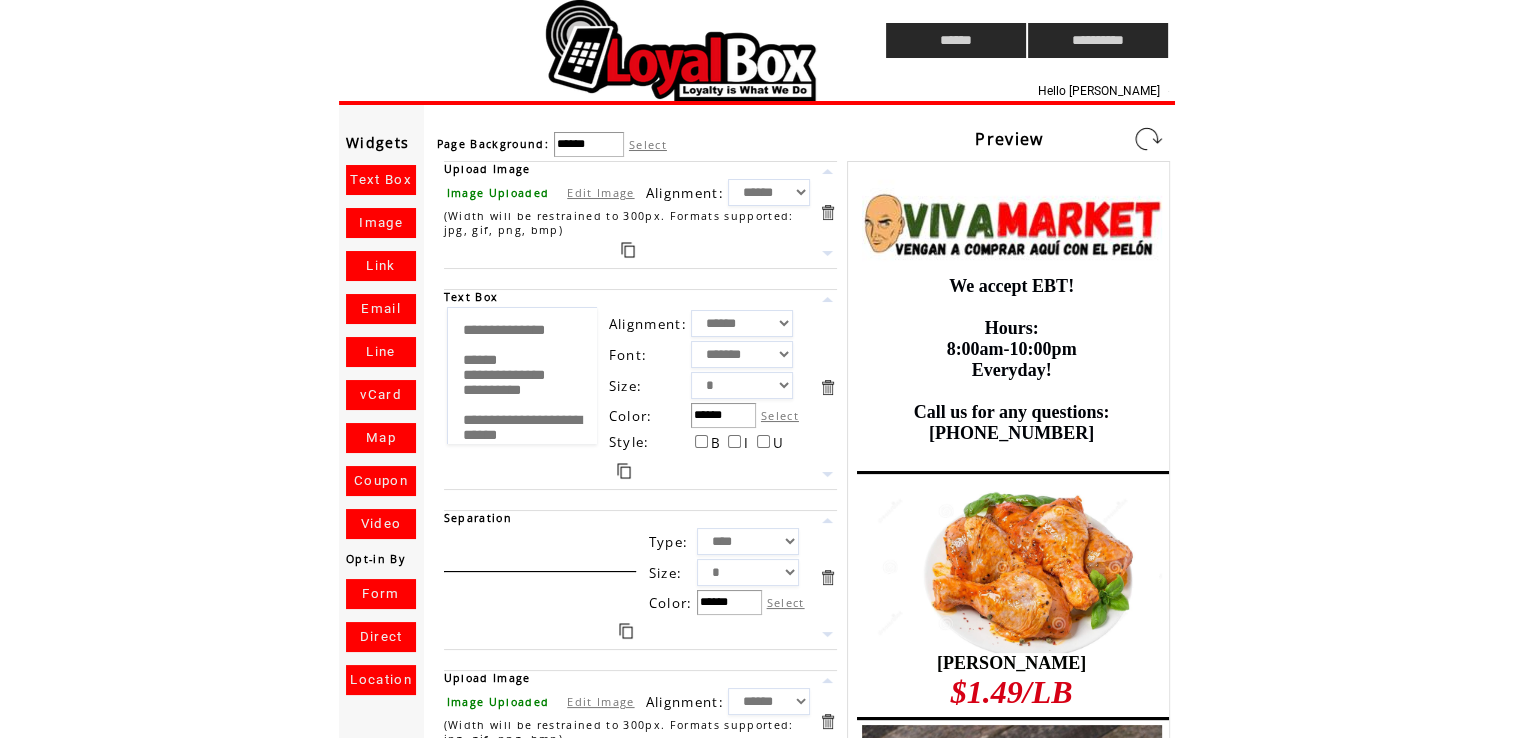 click on "Image" at bounding box center (381, 223) 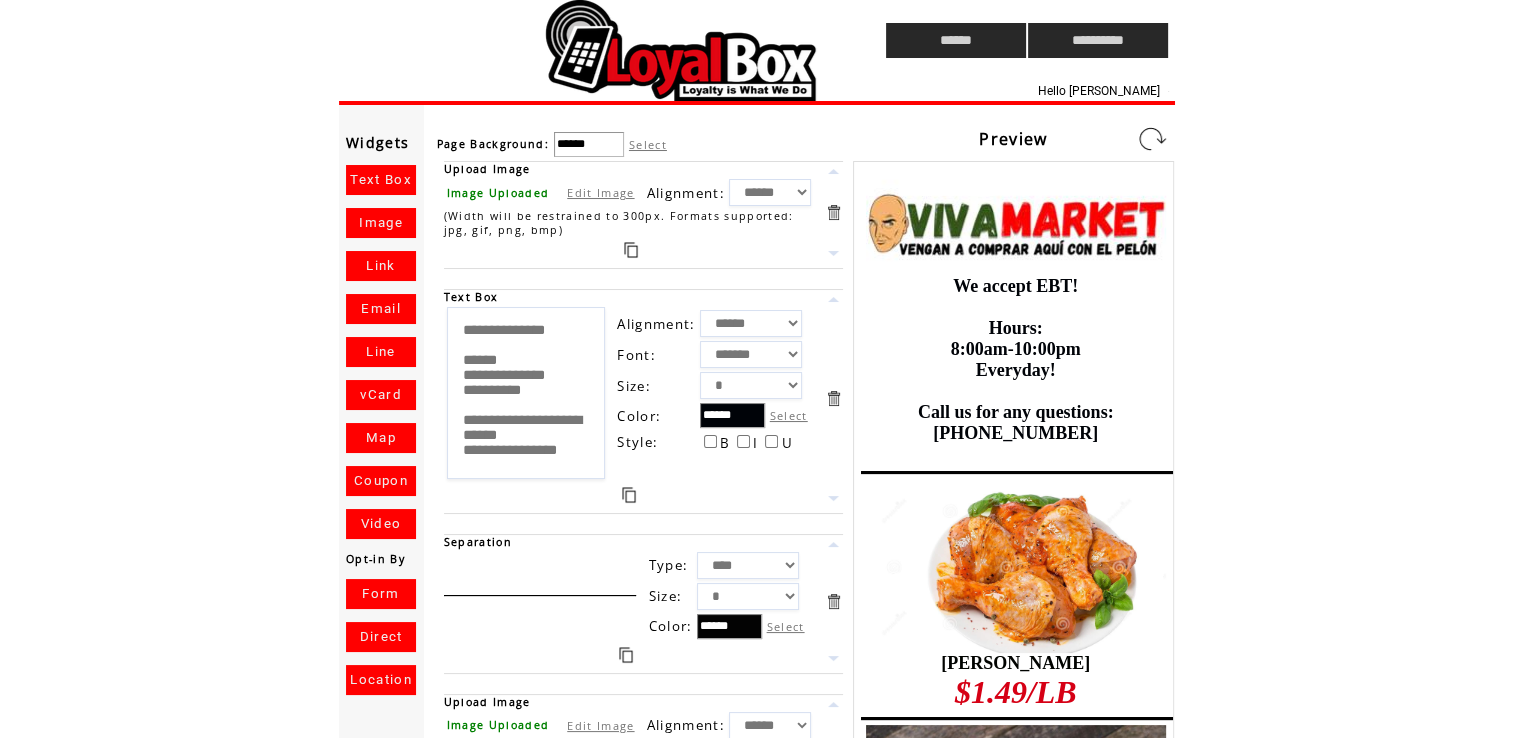 click on "Text Box" at bounding box center (381, 180) 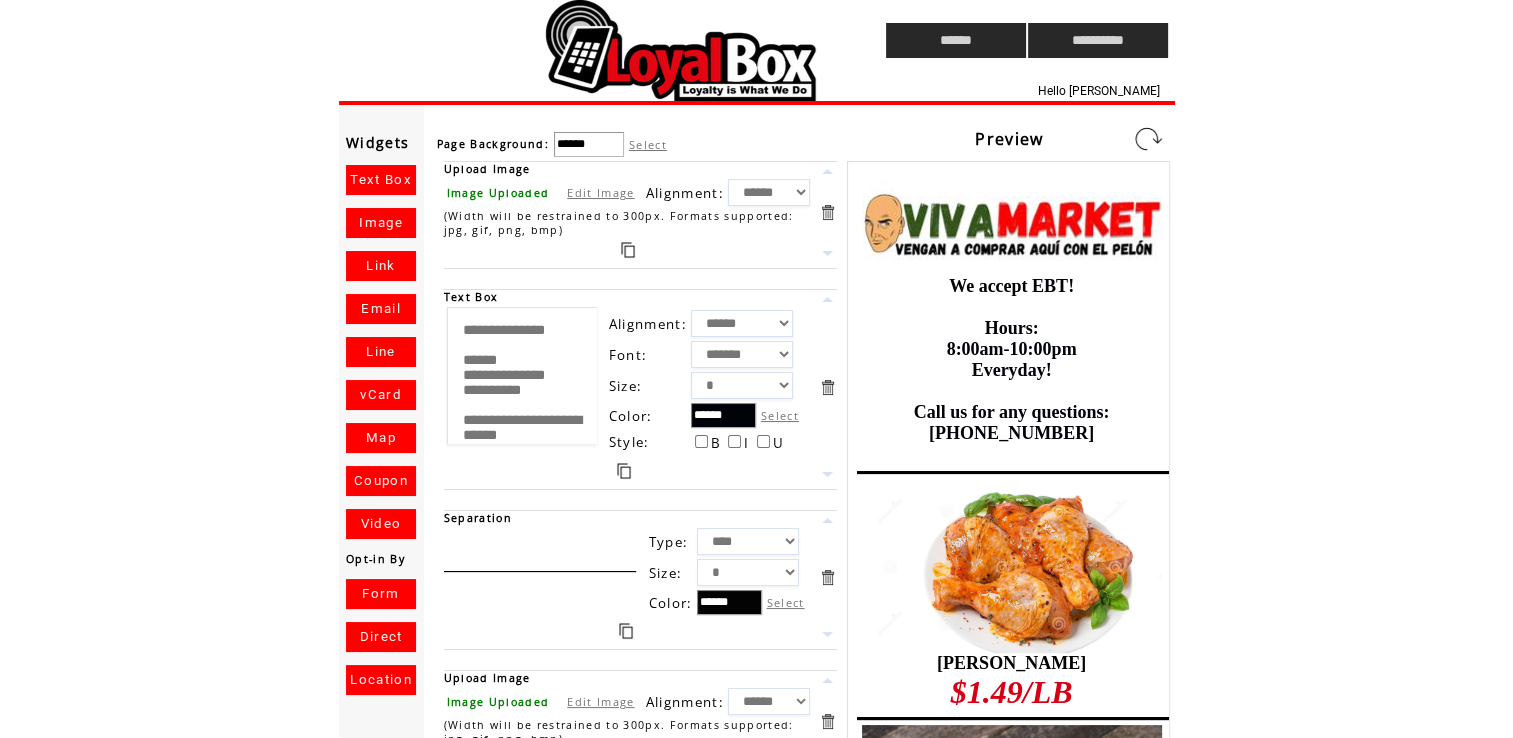 click on "Text Box" at bounding box center [381, 180] 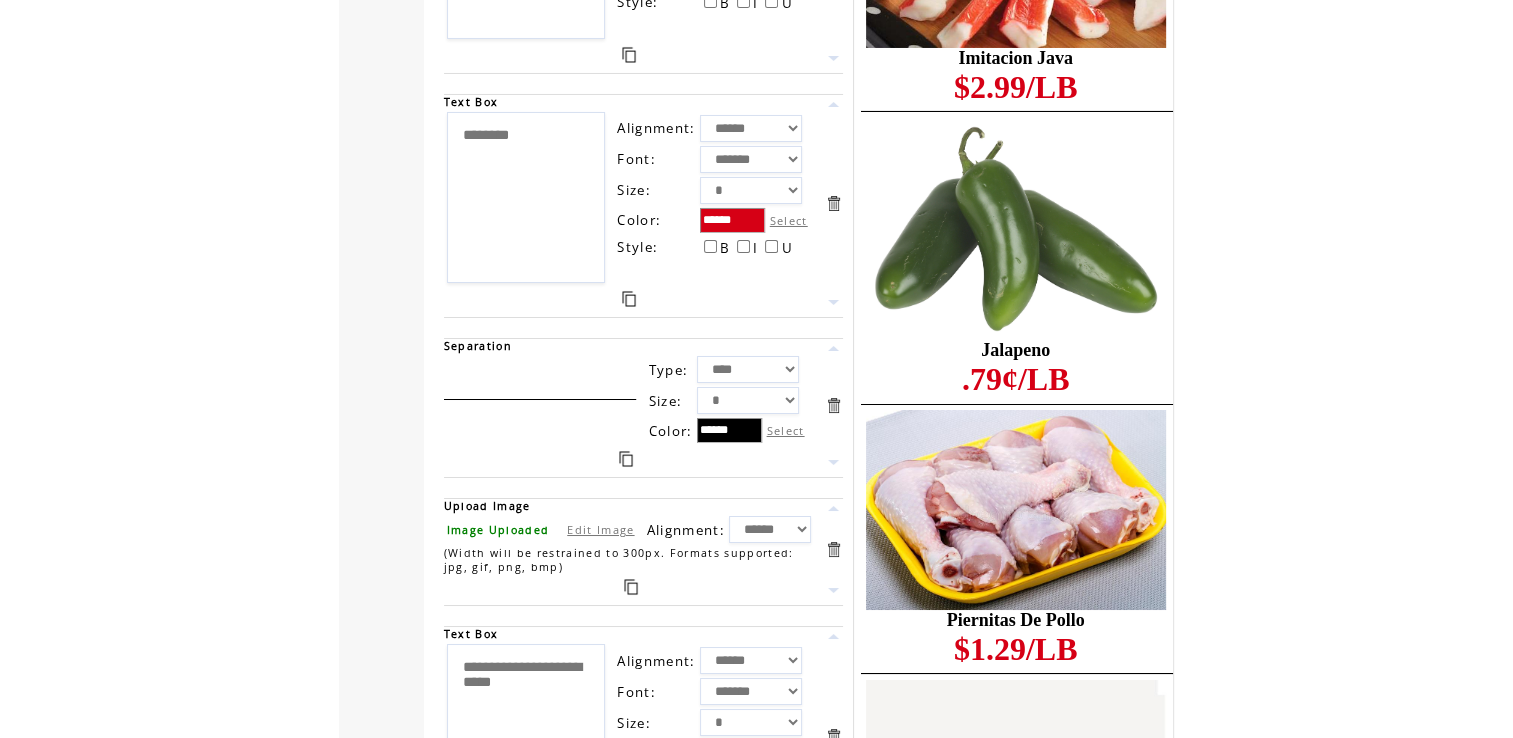 scroll, scrollTop: 20739, scrollLeft: 0, axis: vertical 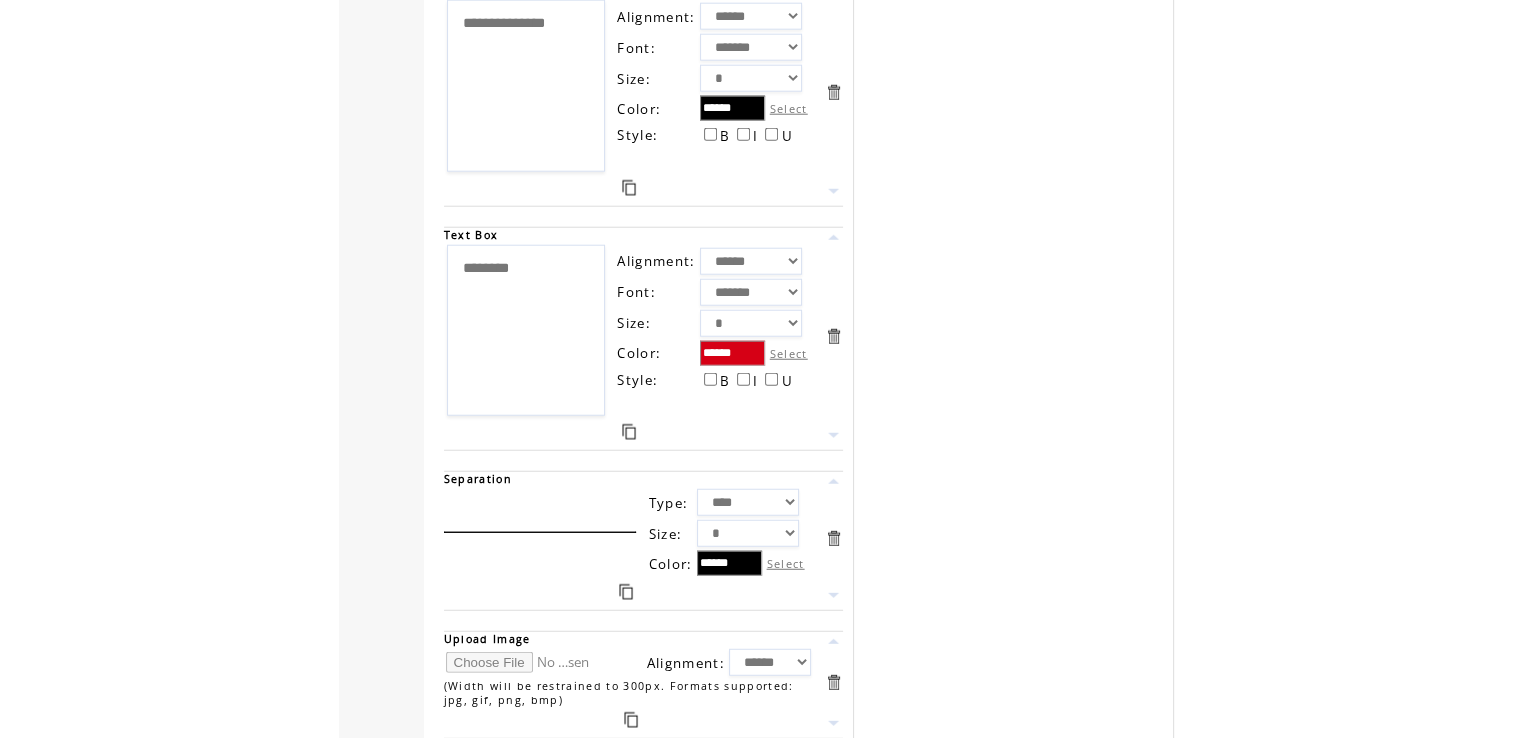 click at bounding box center [521, 662] 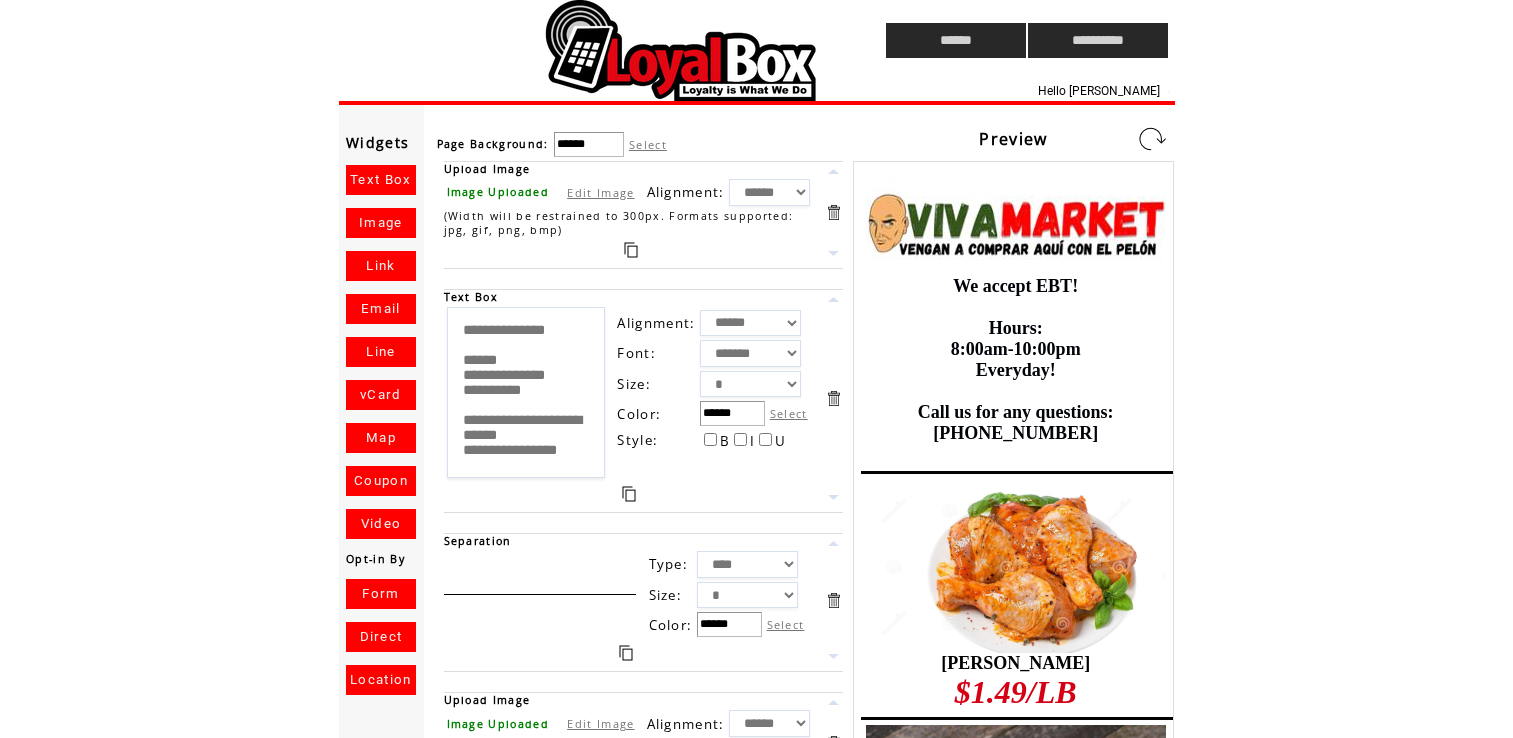 scroll, scrollTop: 0, scrollLeft: 0, axis: both 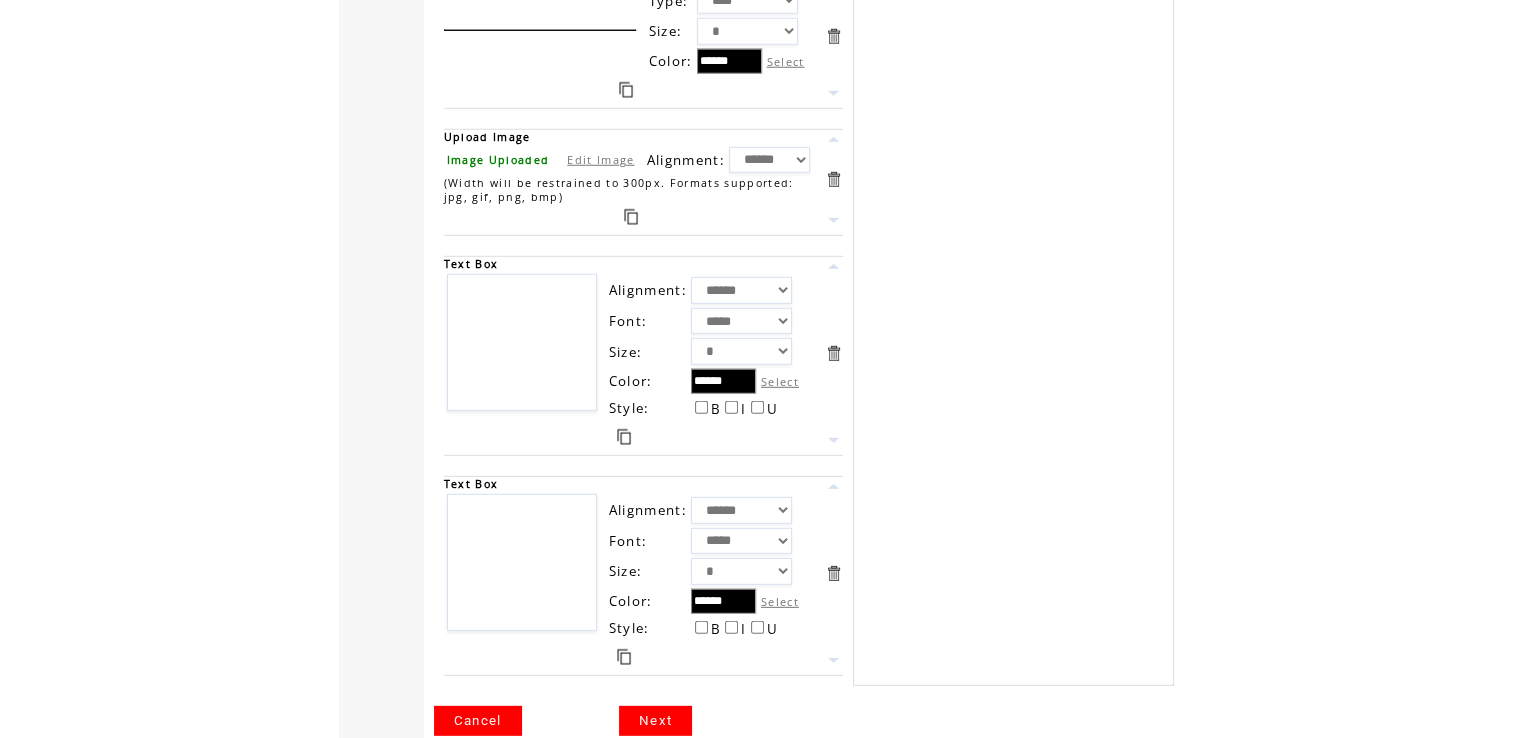 click at bounding box center [522, 342] 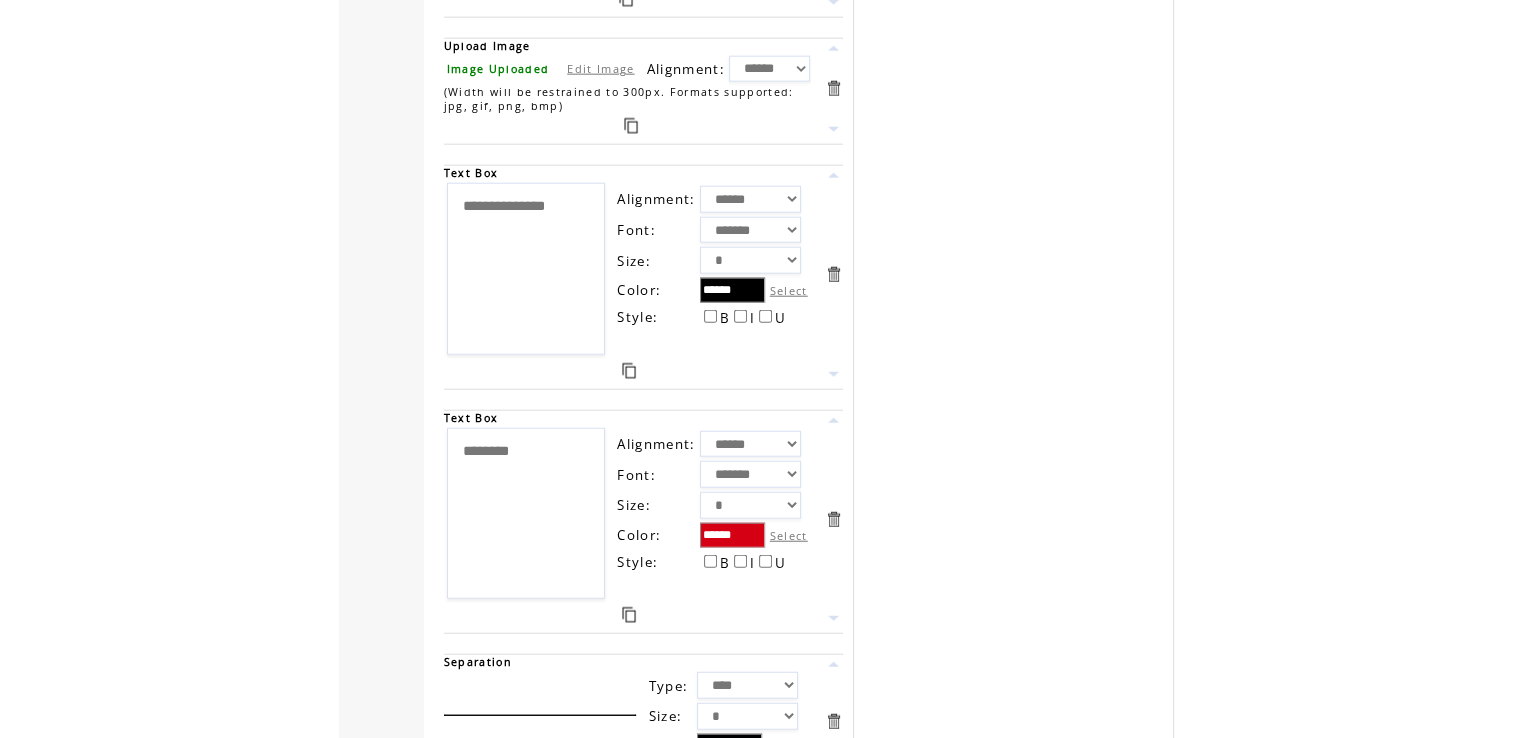 scroll, scrollTop: 20052, scrollLeft: 0, axis: vertical 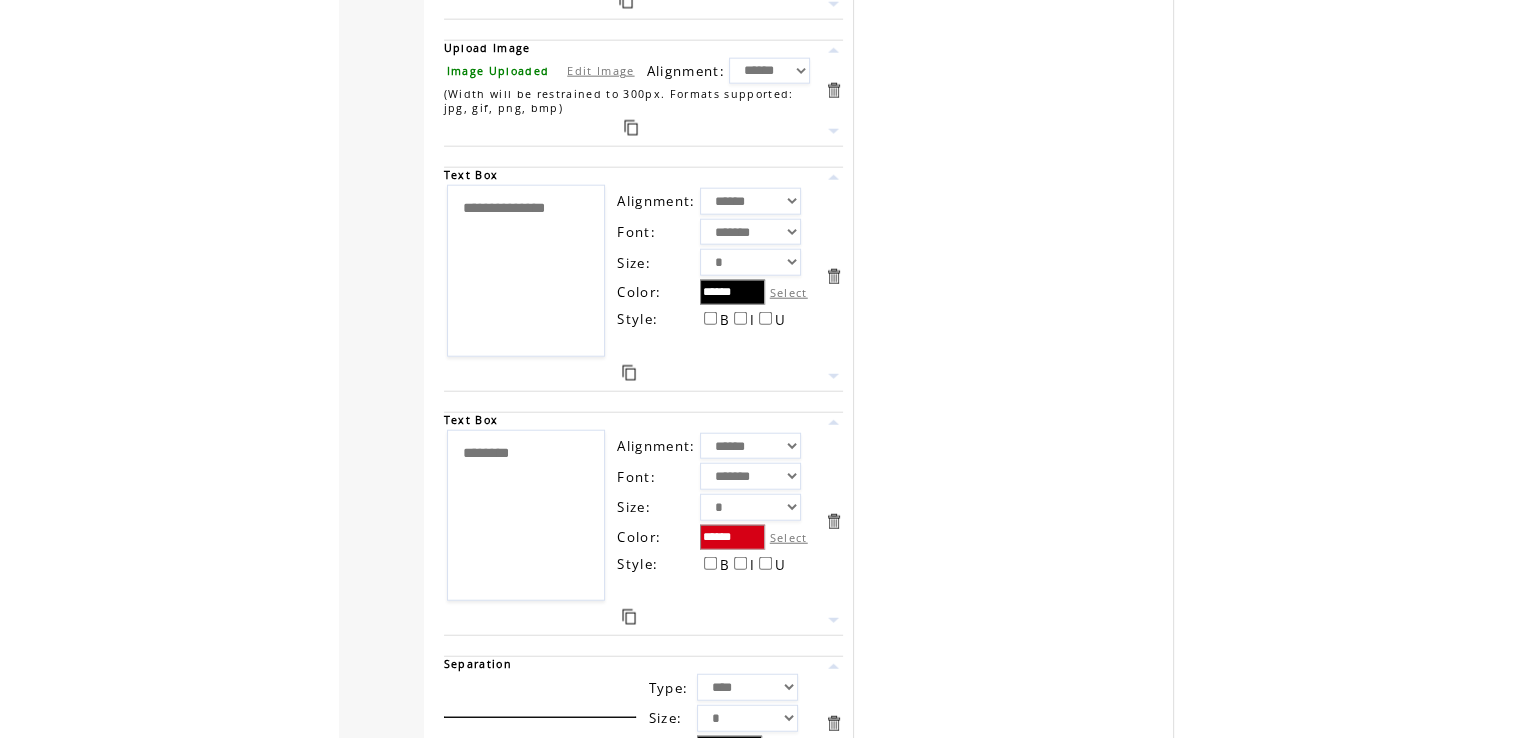 type on "**********" 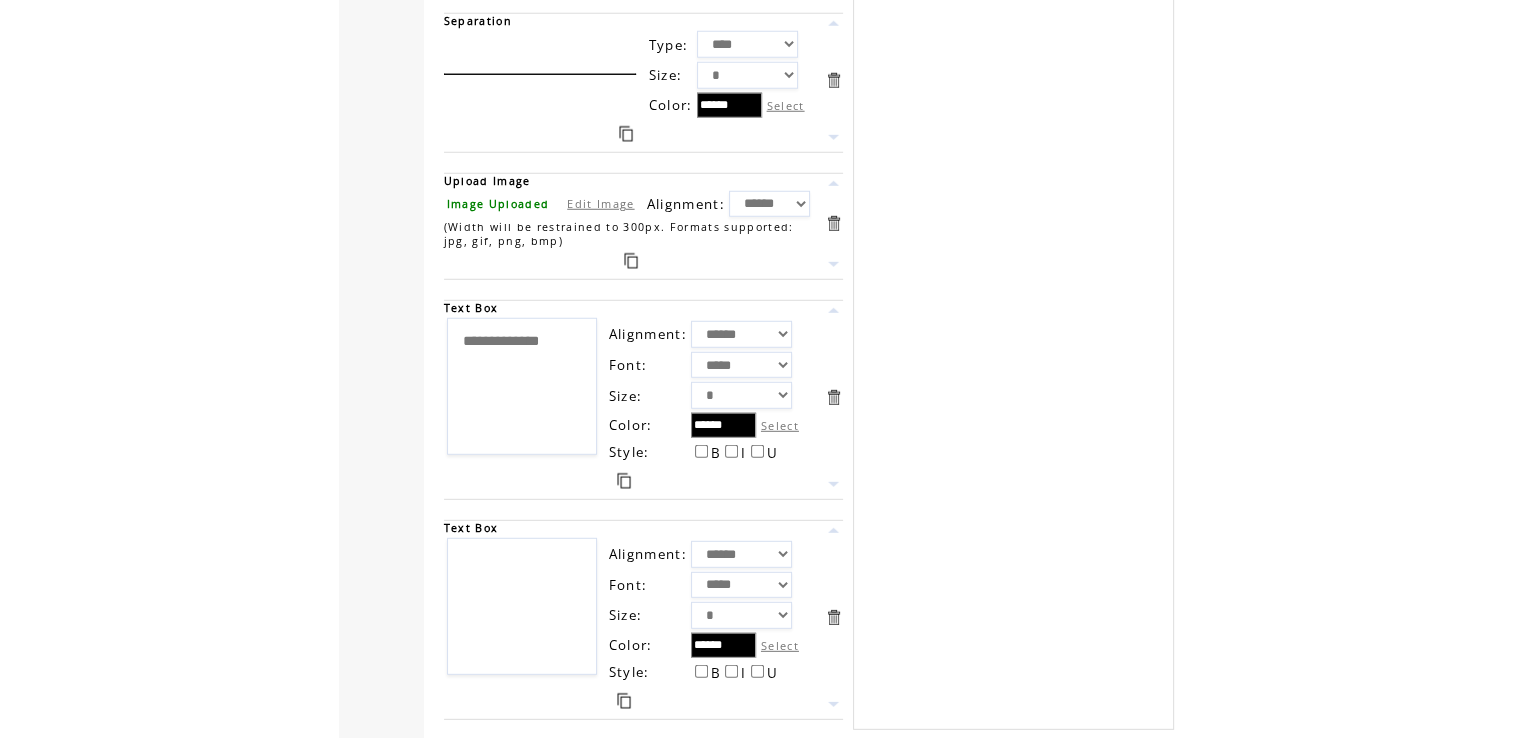 scroll, scrollTop: 20739, scrollLeft: 0, axis: vertical 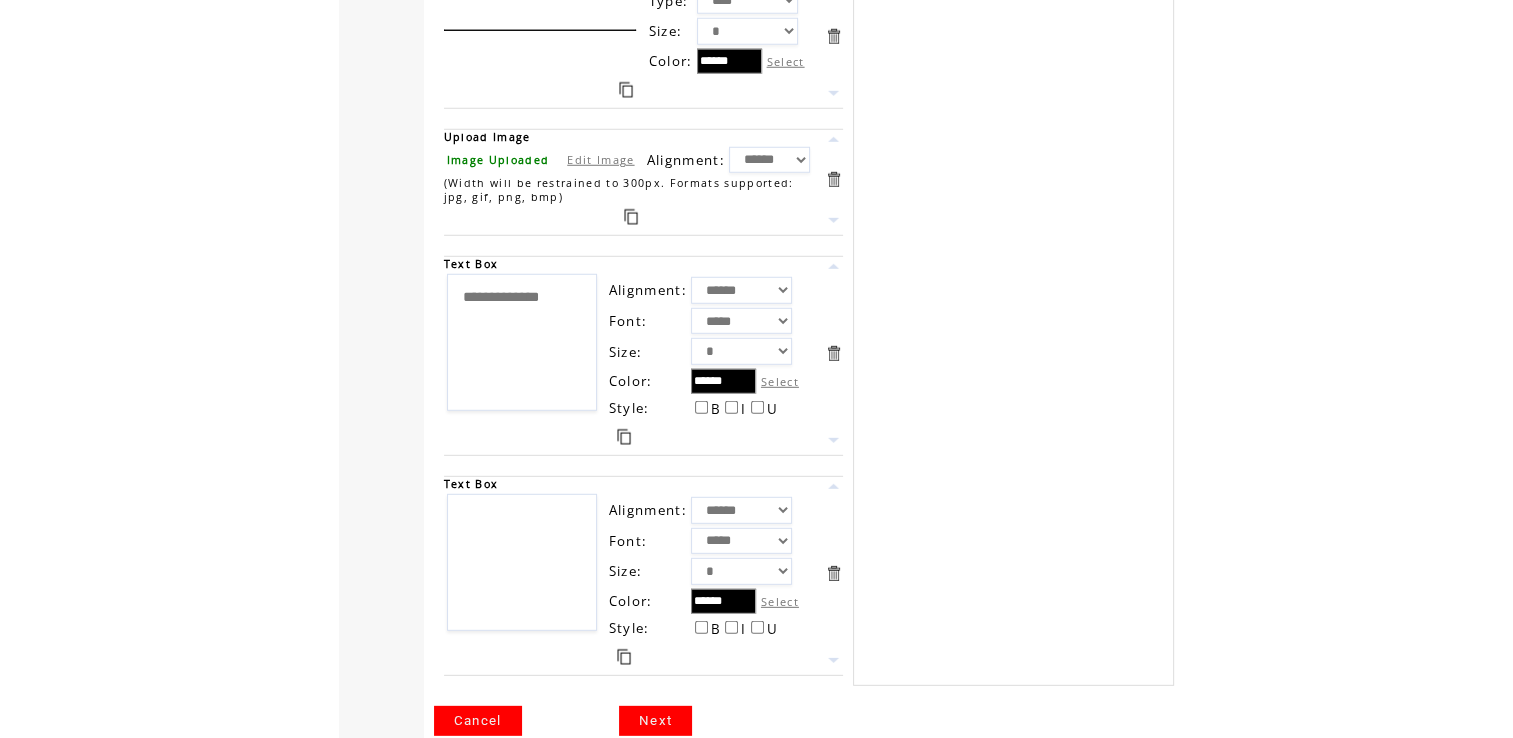 click at bounding box center (522, 562) 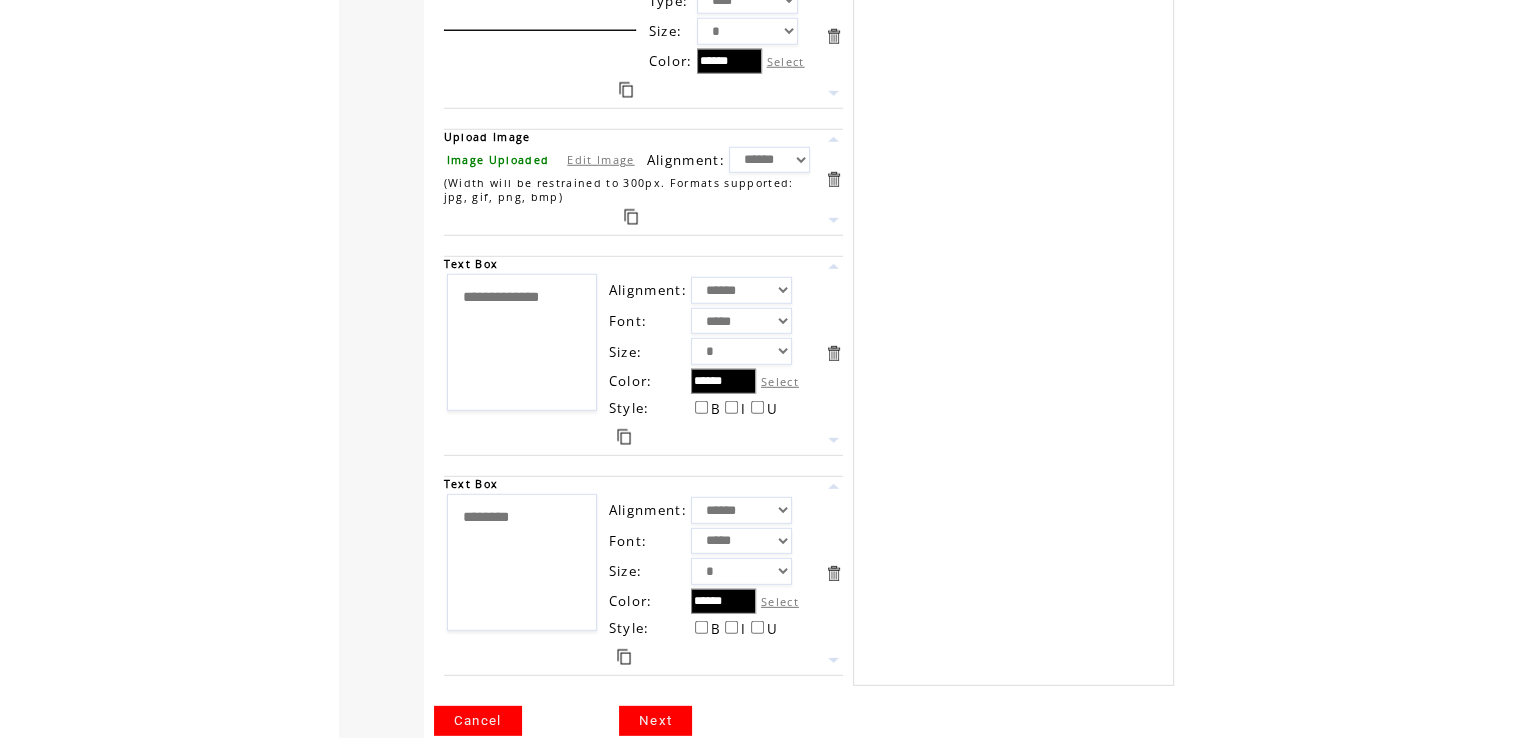 click on "********" at bounding box center [522, 562] 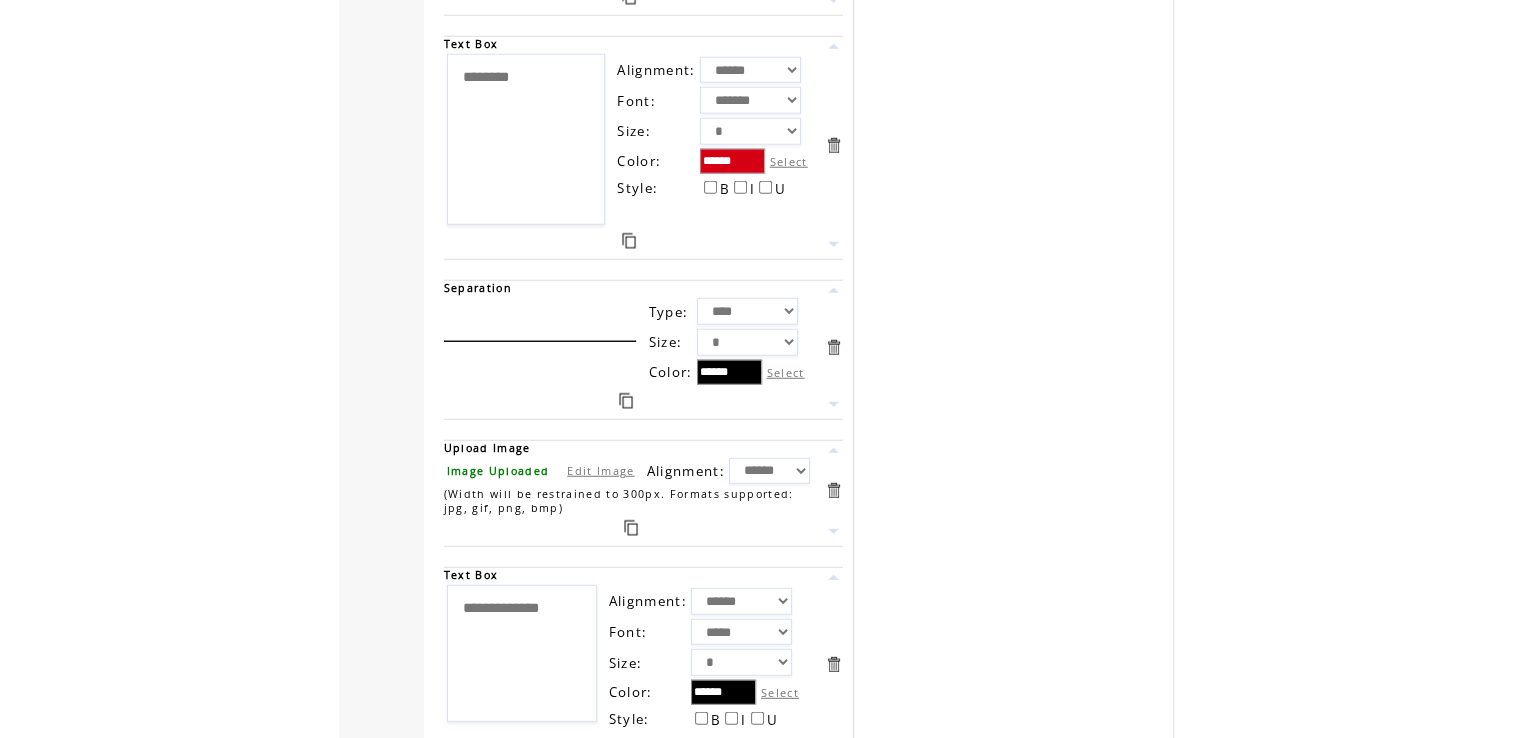 scroll, scrollTop: 20478, scrollLeft: 0, axis: vertical 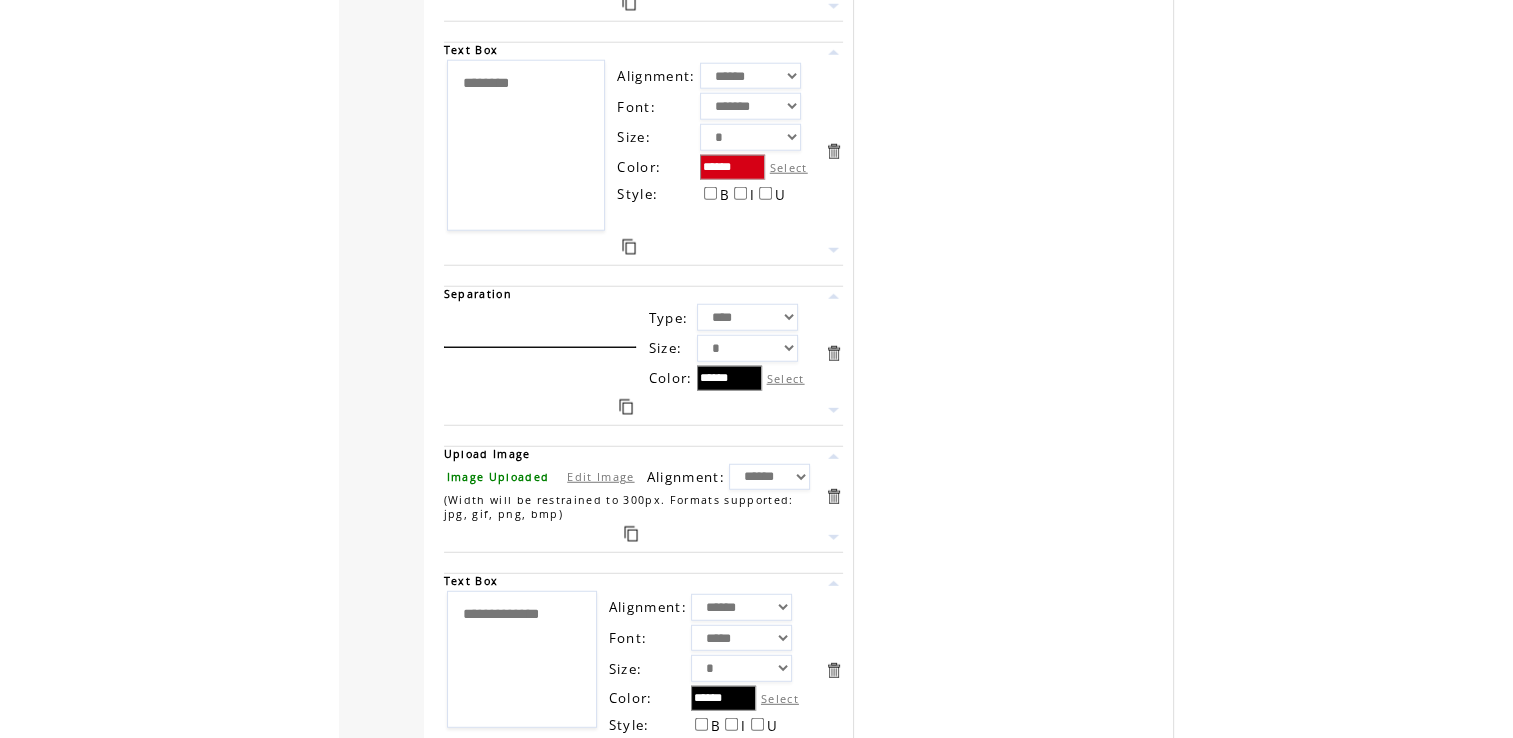 type on "********" 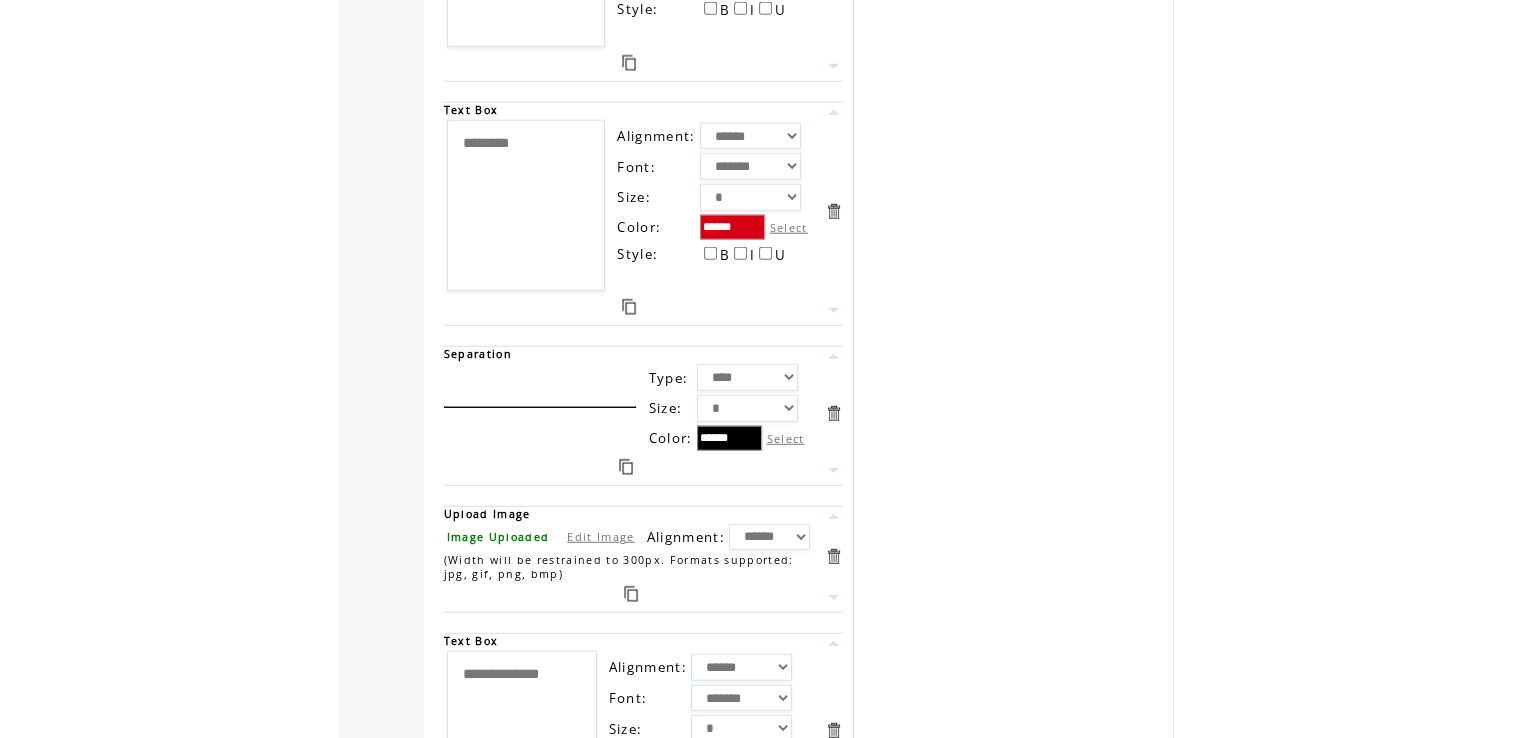 scroll, scrollTop: 20363, scrollLeft: 0, axis: vertical 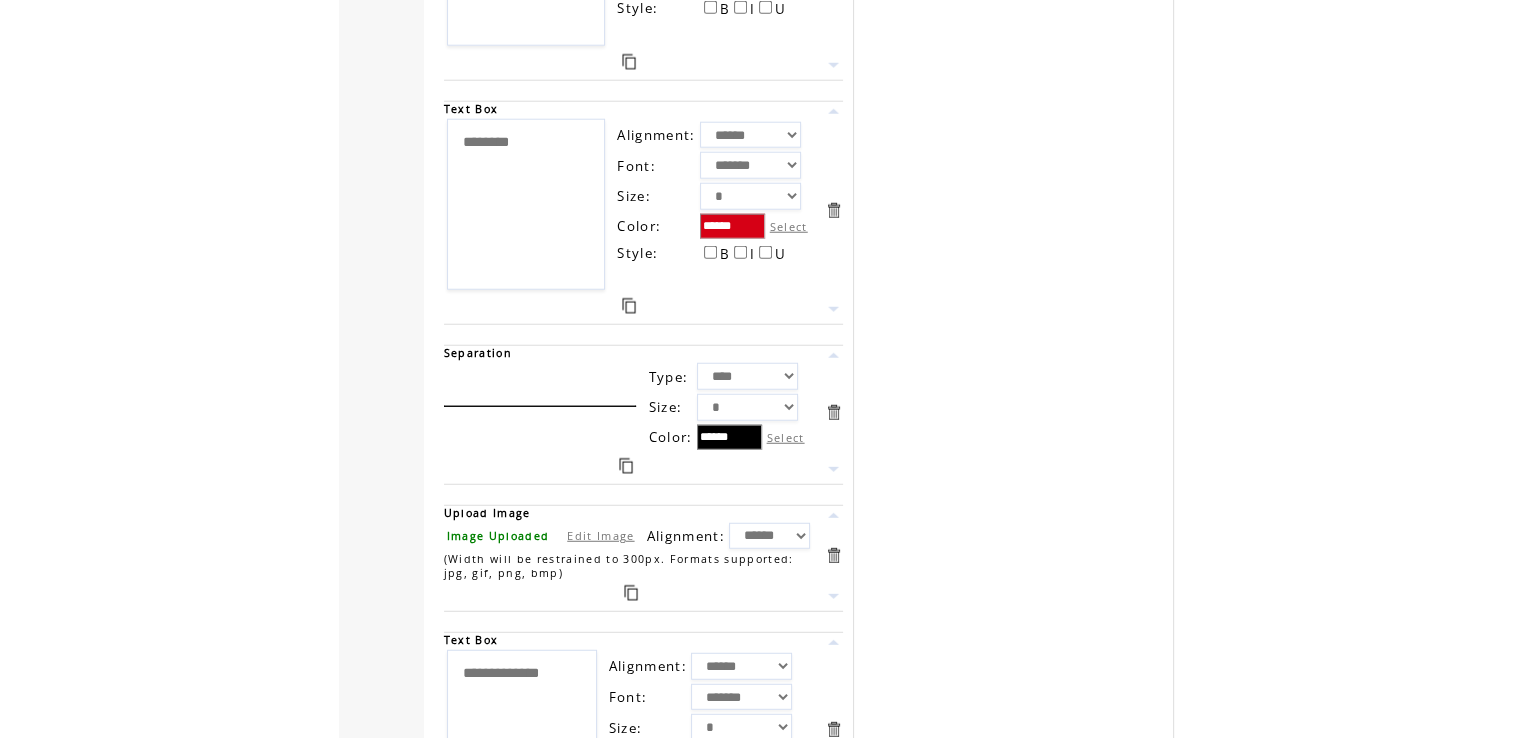 click on "* 	 * 	 * 	 * 	 * 	 * 	 *" at bounding box center (748, 407) 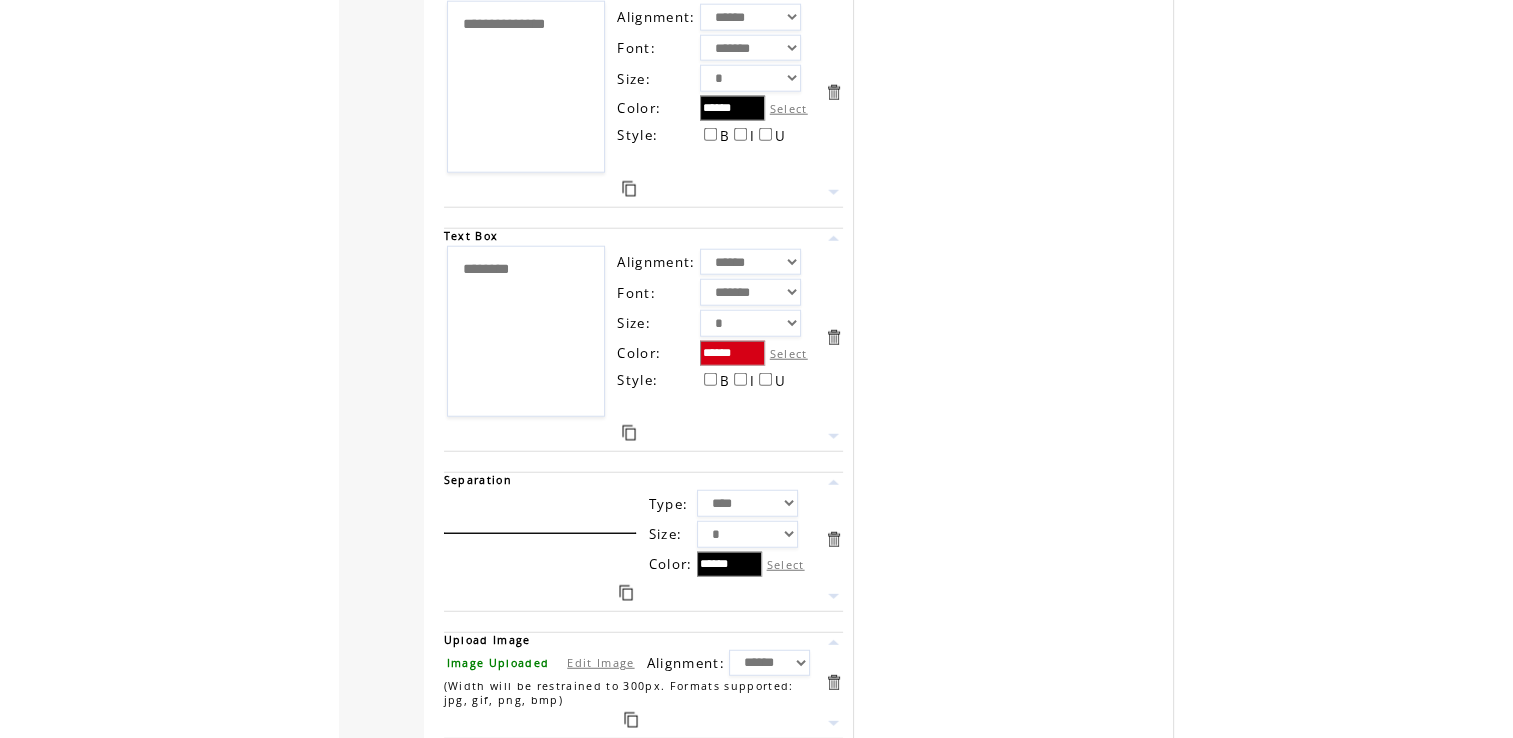 scroll, scrollTop: 20242, scrollLeft: 0, axis: vertical 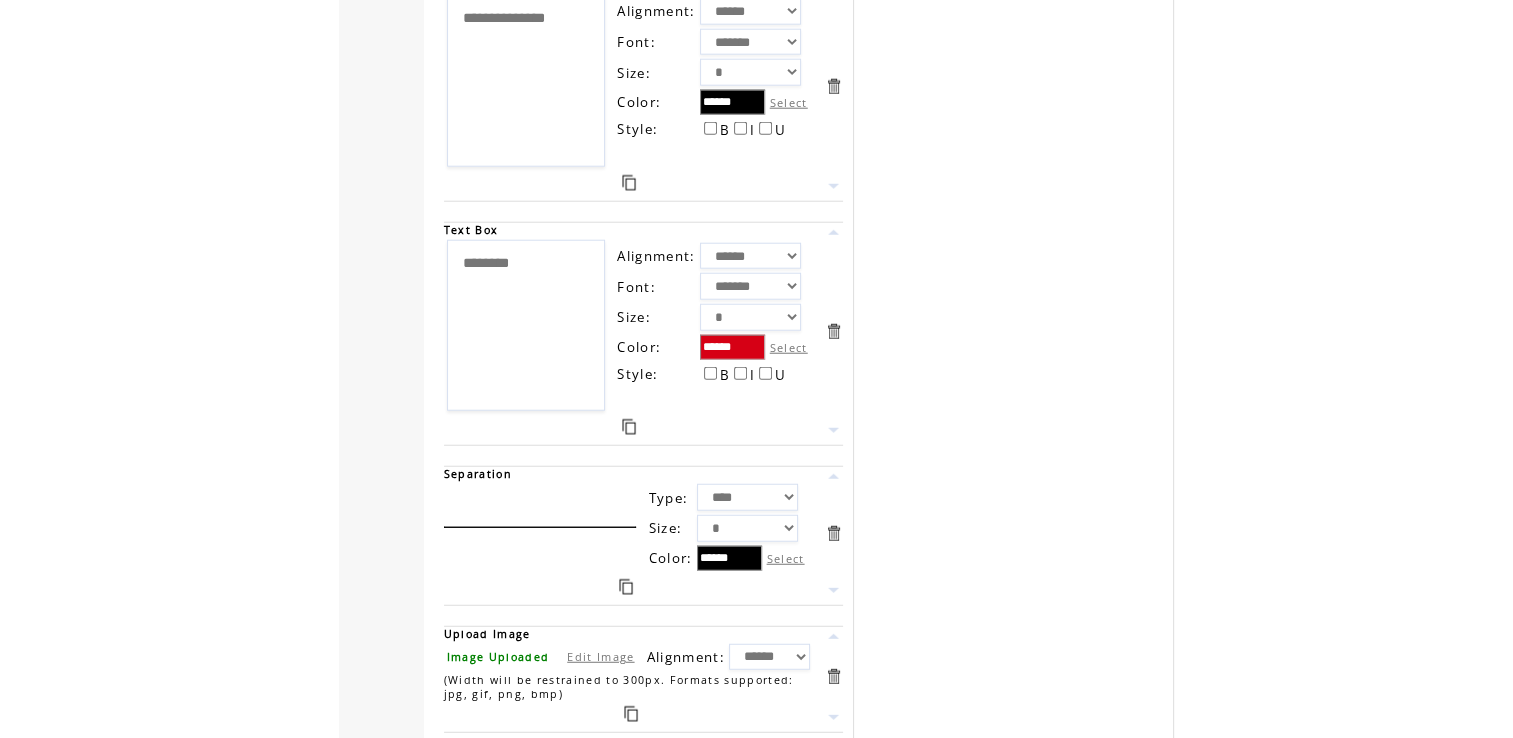 click on "* 	 * 	 * 	 * 	 * 	 * 	 *" at bounding box center (748, 528) 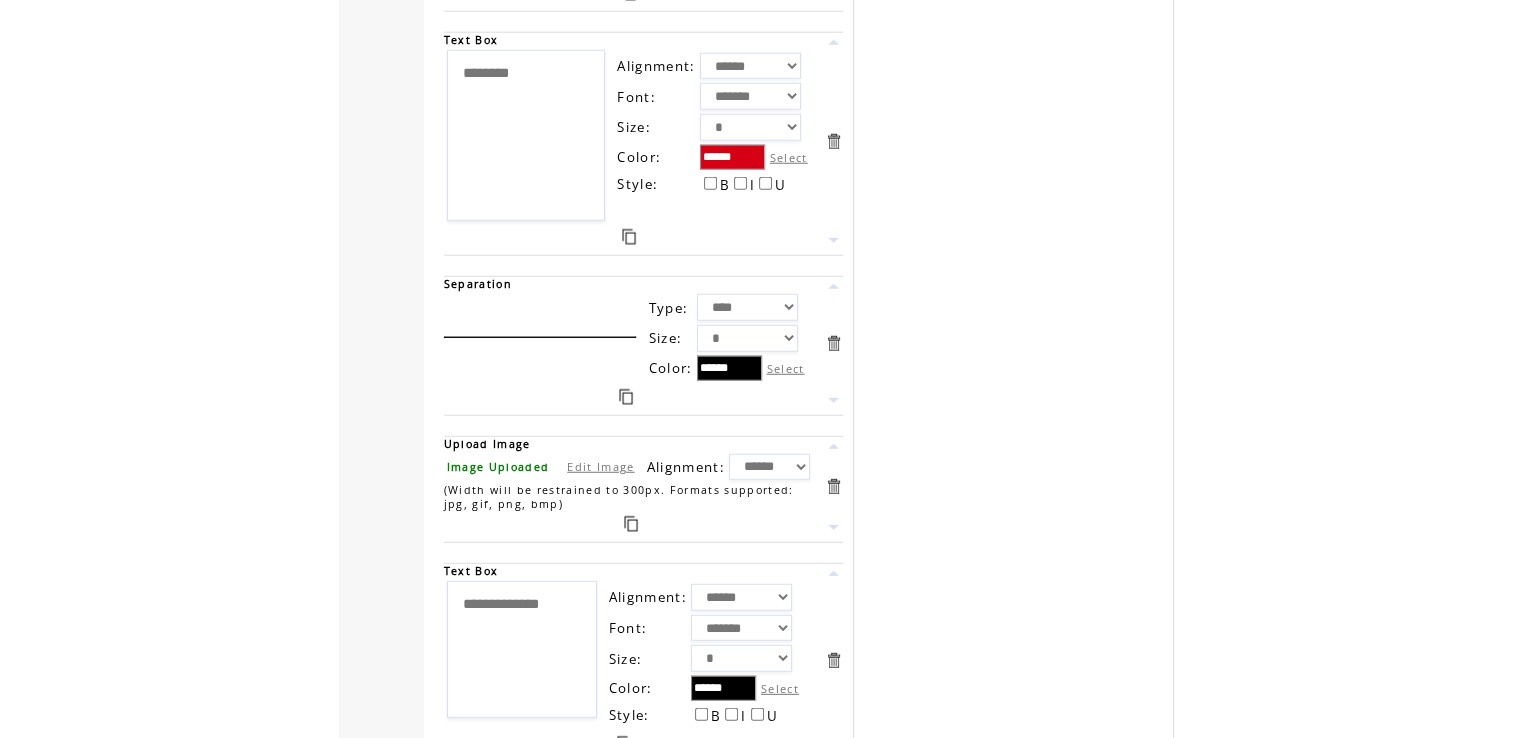 scroll, scrollTop: 20436, scrollLeft: 0, axis: vertical 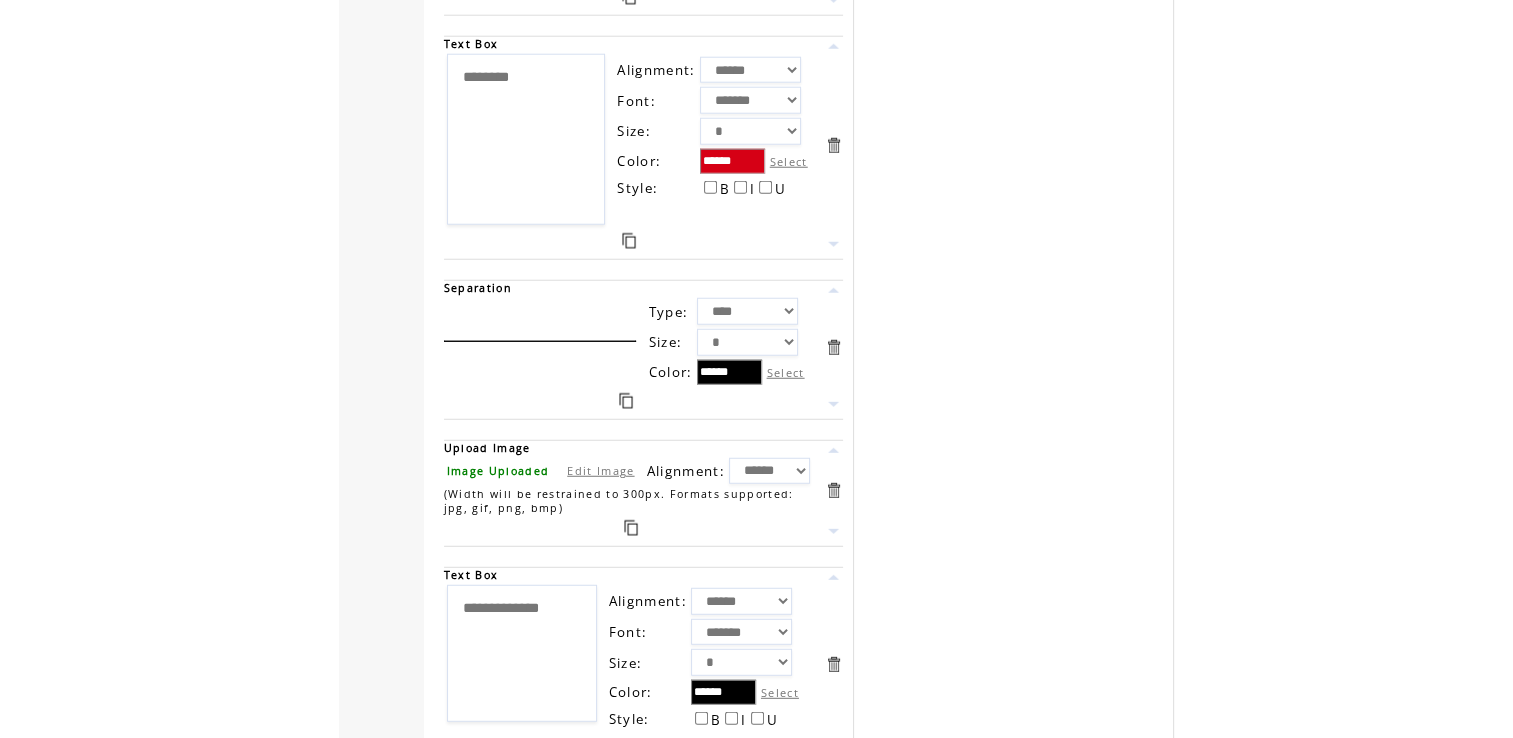 click on "* 	 * 	 * 	 * 	 * 	 * 	 *" at bounding box center (742, 662) 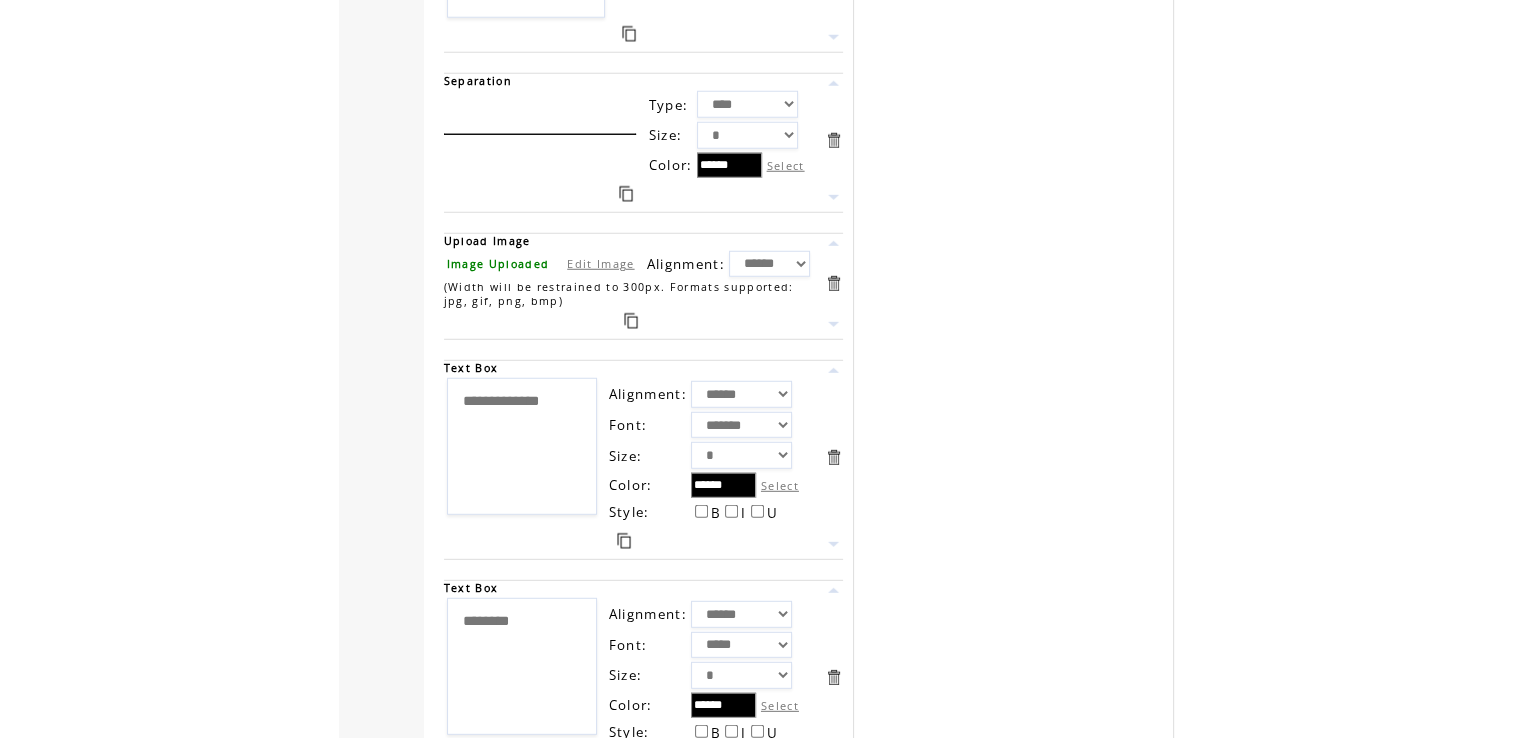 scroll, scrollTop: 20739, scrollLeft: 0, axis: vertical 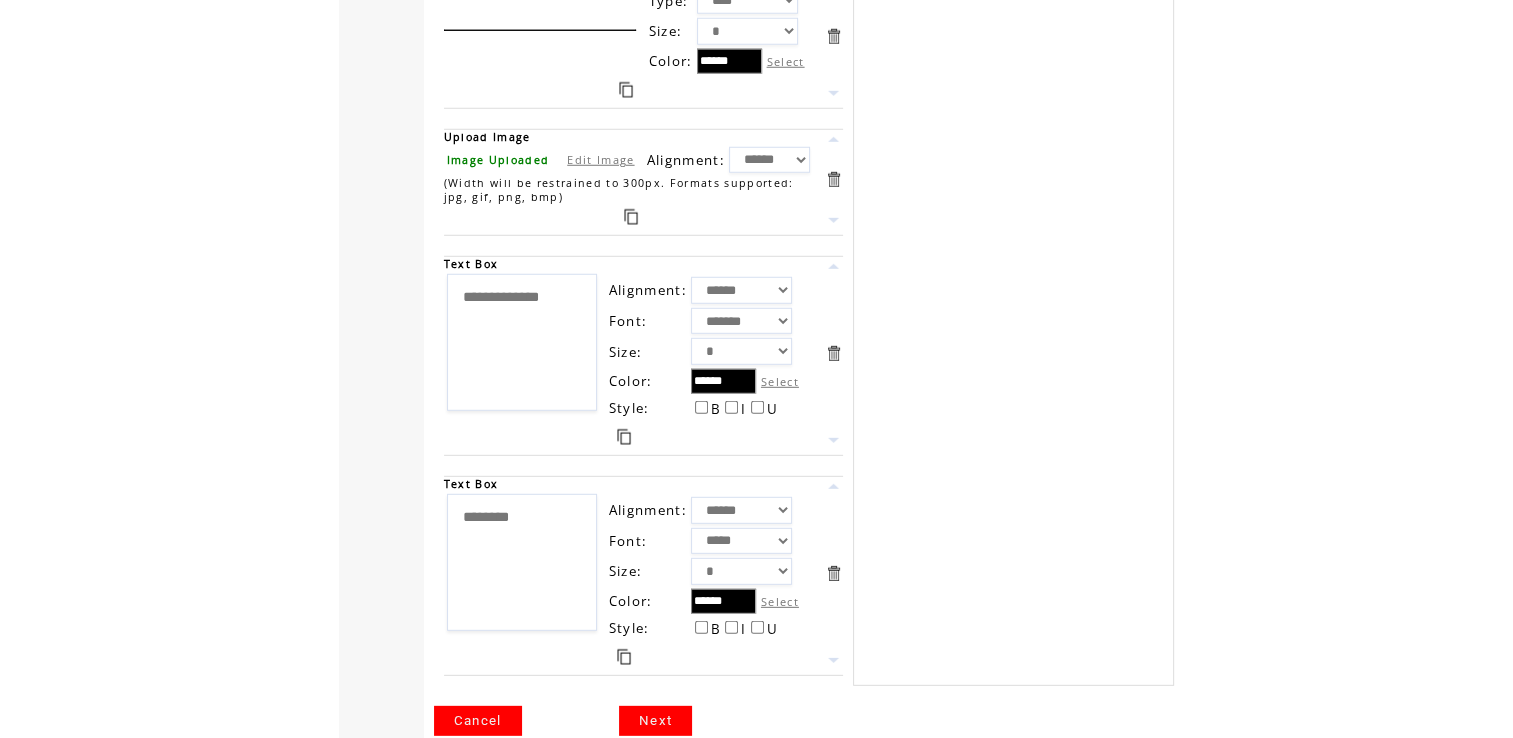 click on "***** 	 ******* 	 ******* 	 ********* 	 ********* 	 ******** 	 *******" at bounding box center (742, 541) 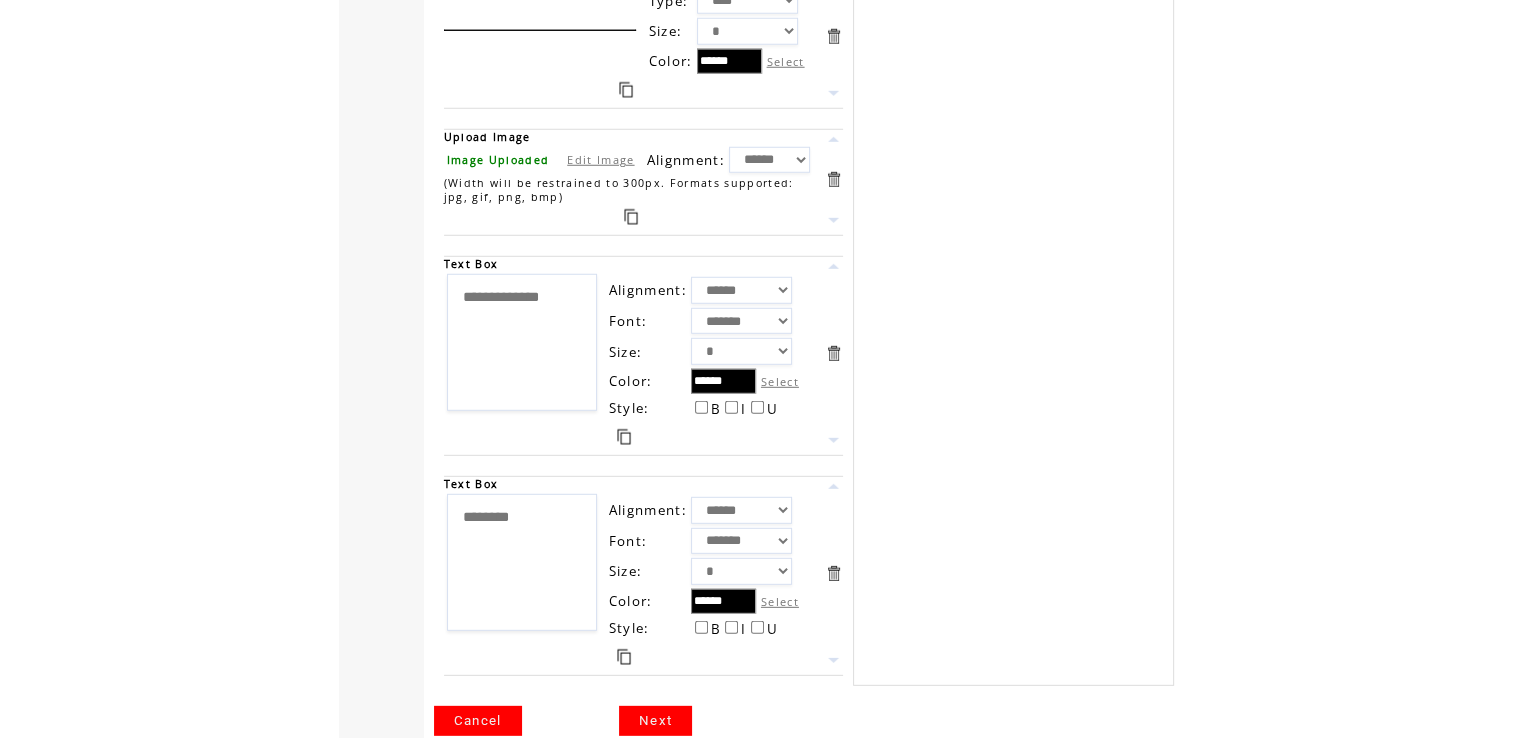 click on "***** 	 ******* 	 ******* 	 ********* 	 ********* 	 ******** 	 *******" at bounding box center [742, 541] 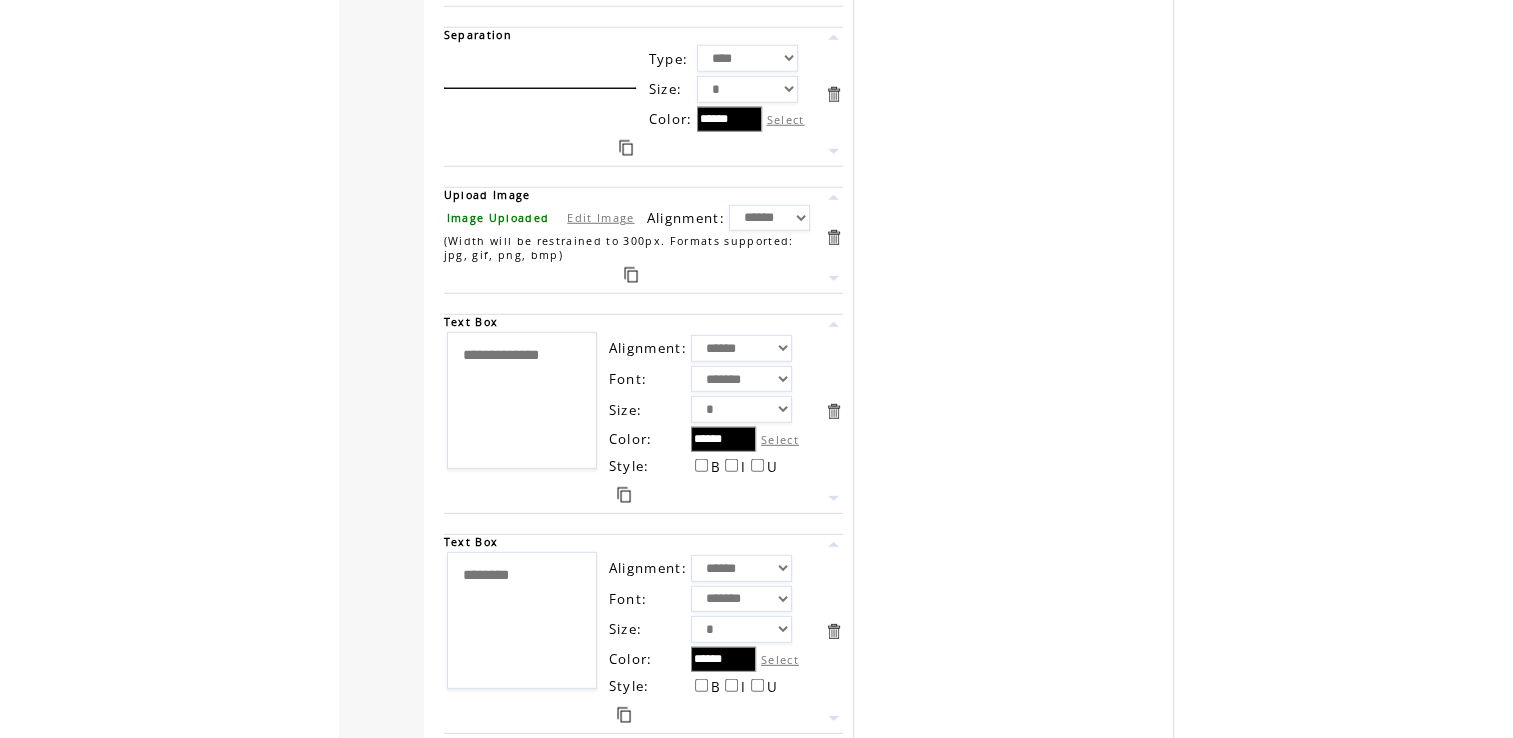scroll, scrollTop: 20739, scrollLeft: 0, axis: vertical 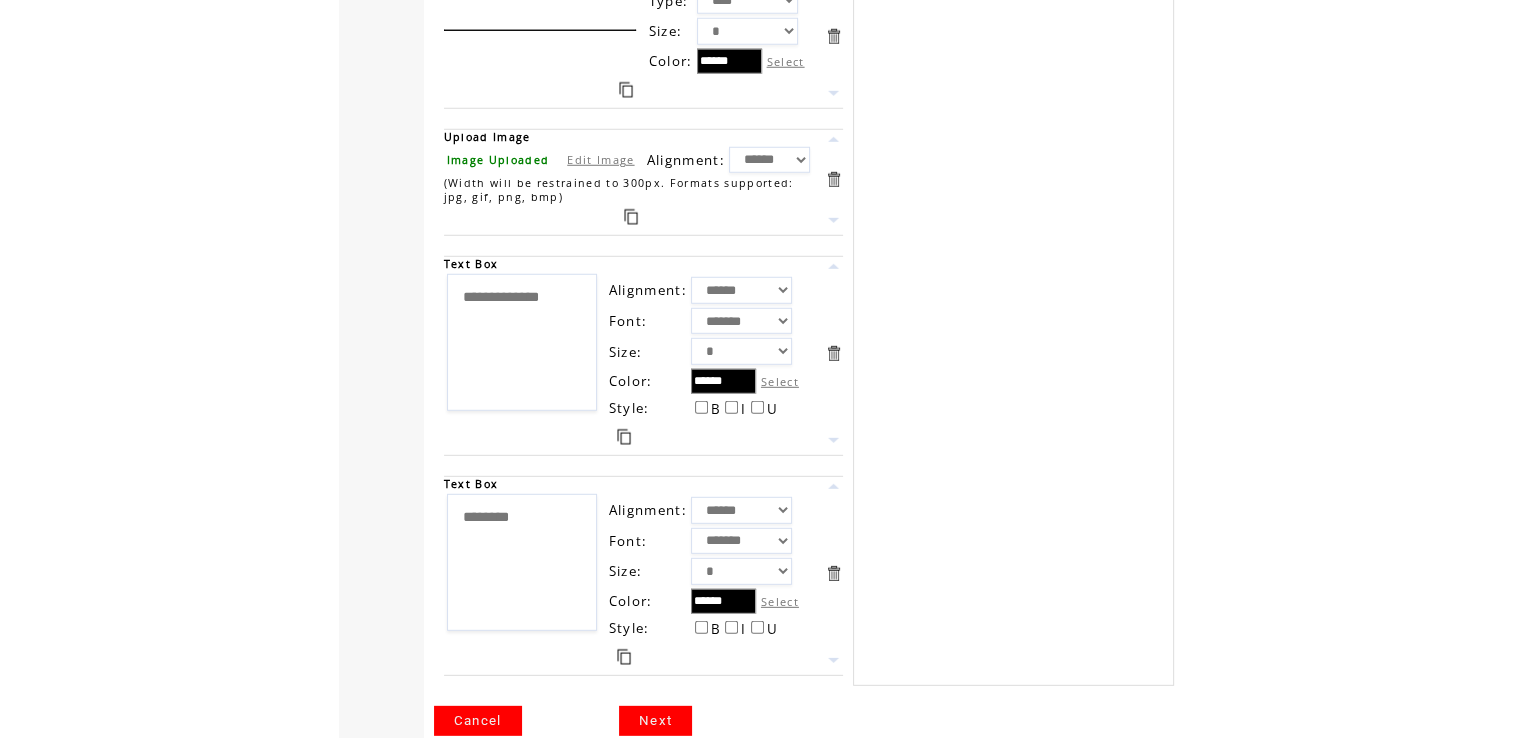drag, startPoint x: 741, startPoint y: 538, endPoint x: 592, endPoint y: 558, distance: 150.33629 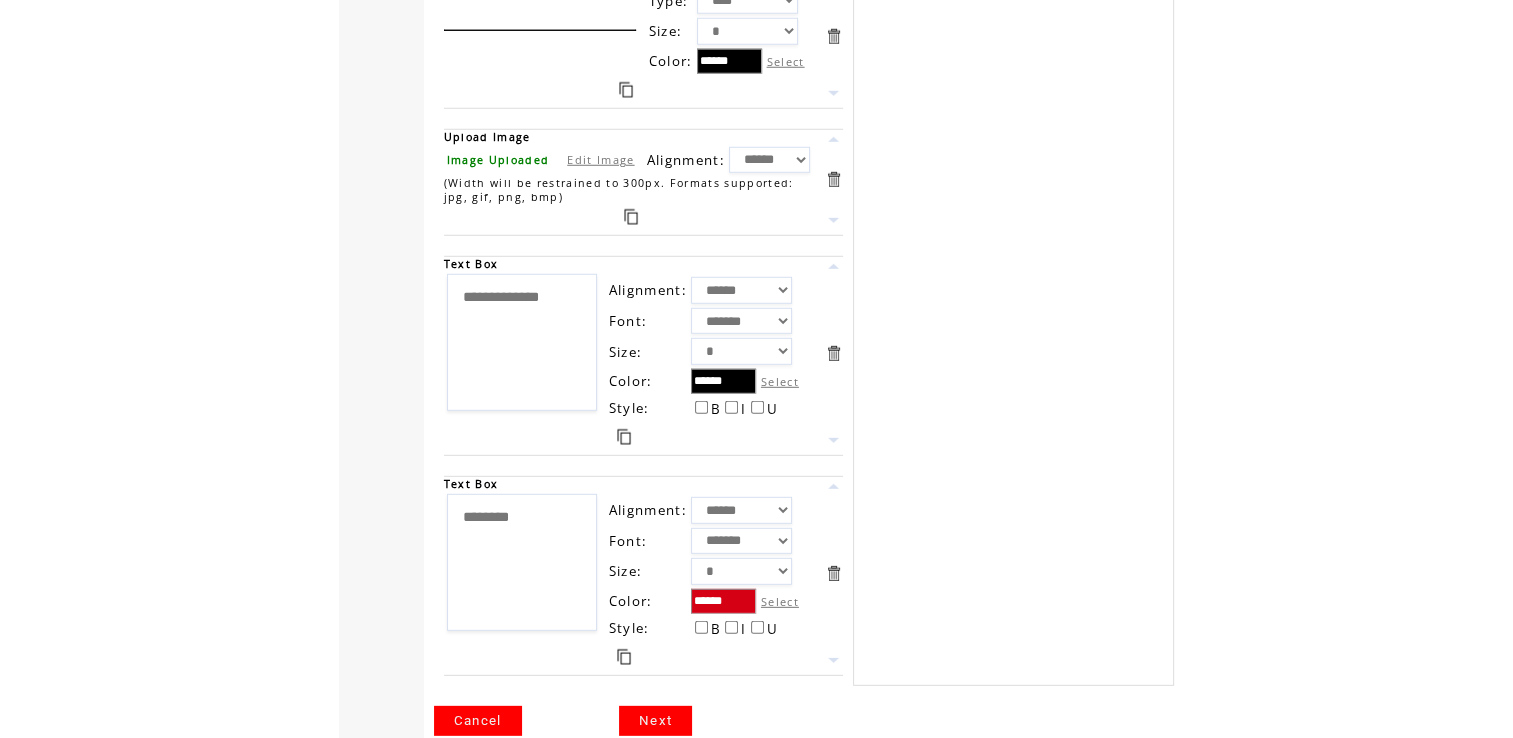 type on "******" 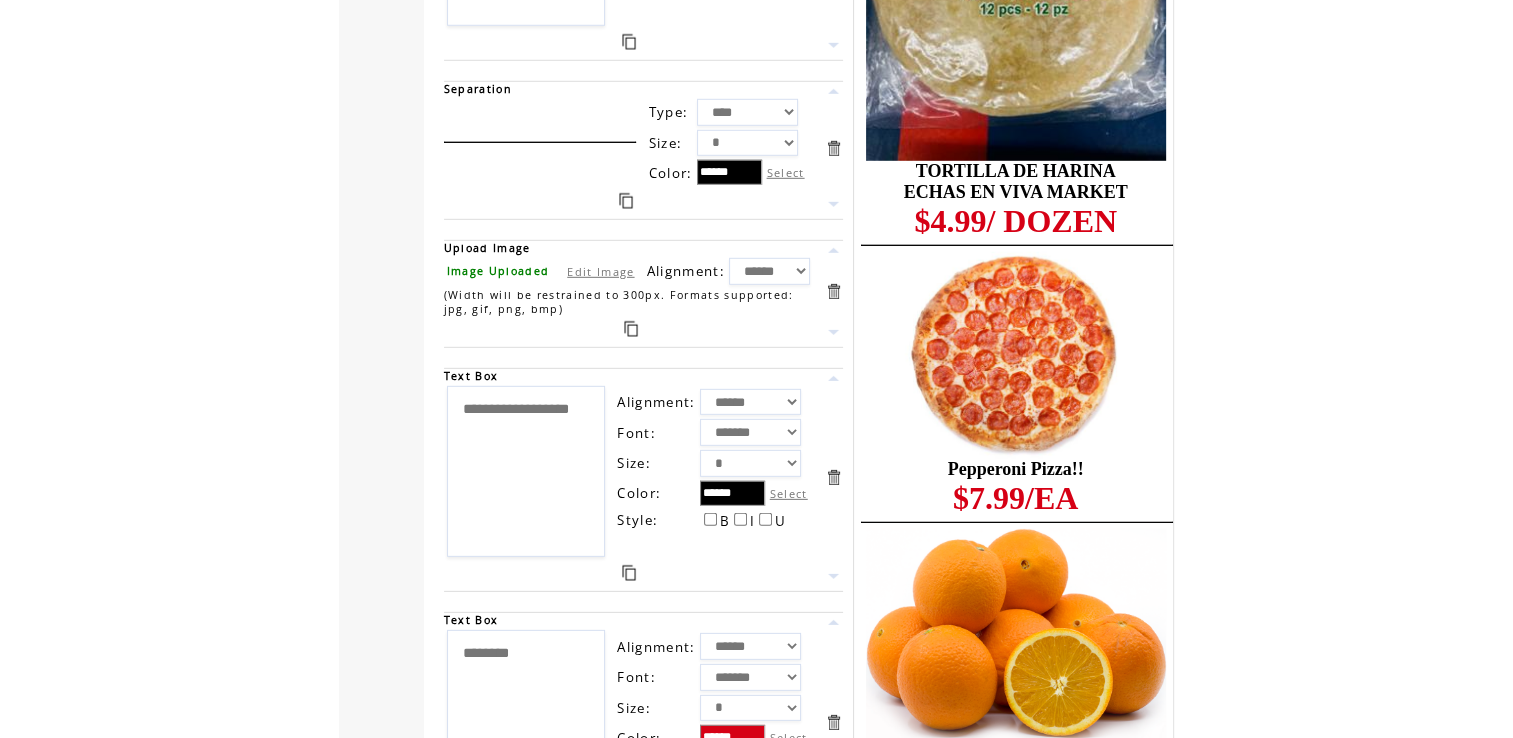 scroll, scrollTop: 0, scrollLeft: 0, axis: both 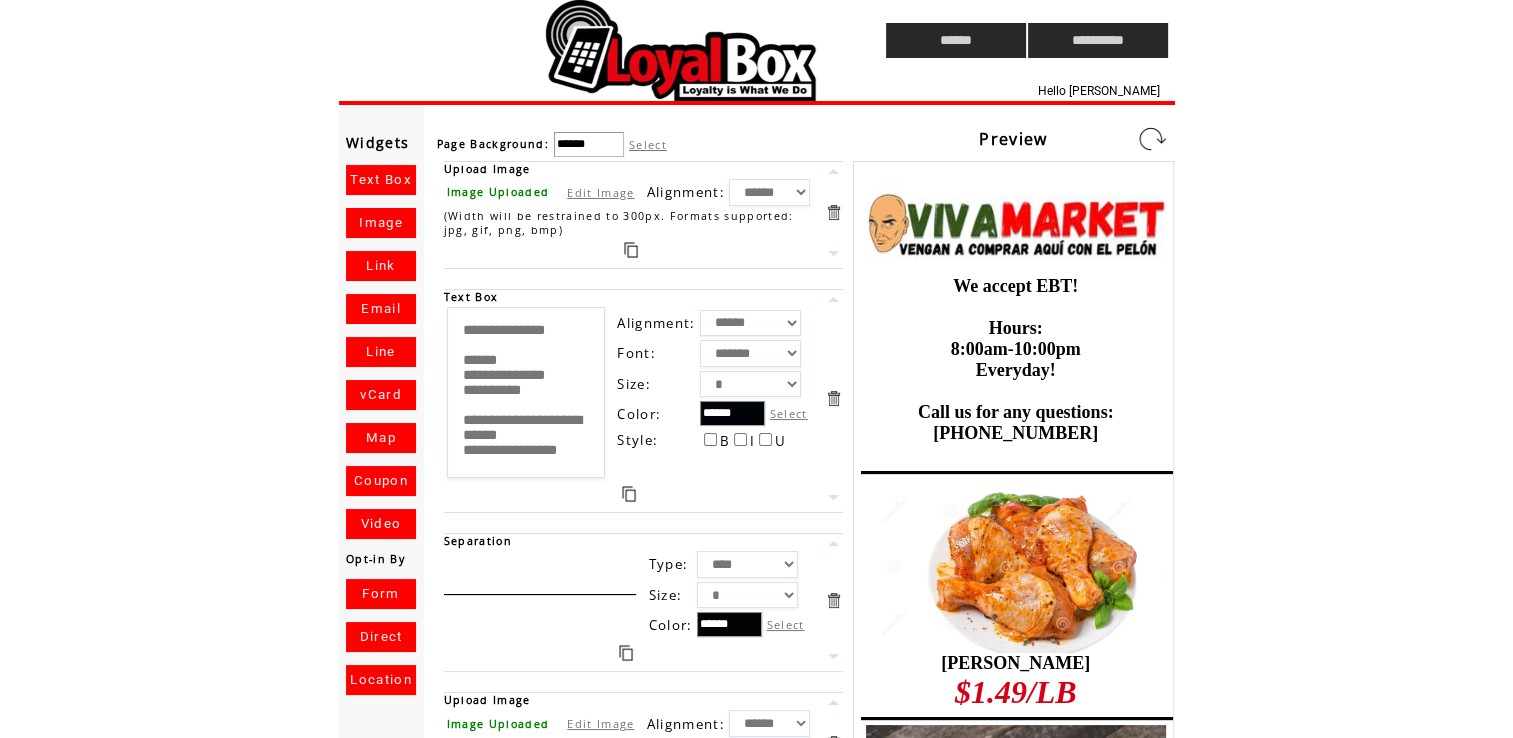 click at bounding box center (1152, 139) 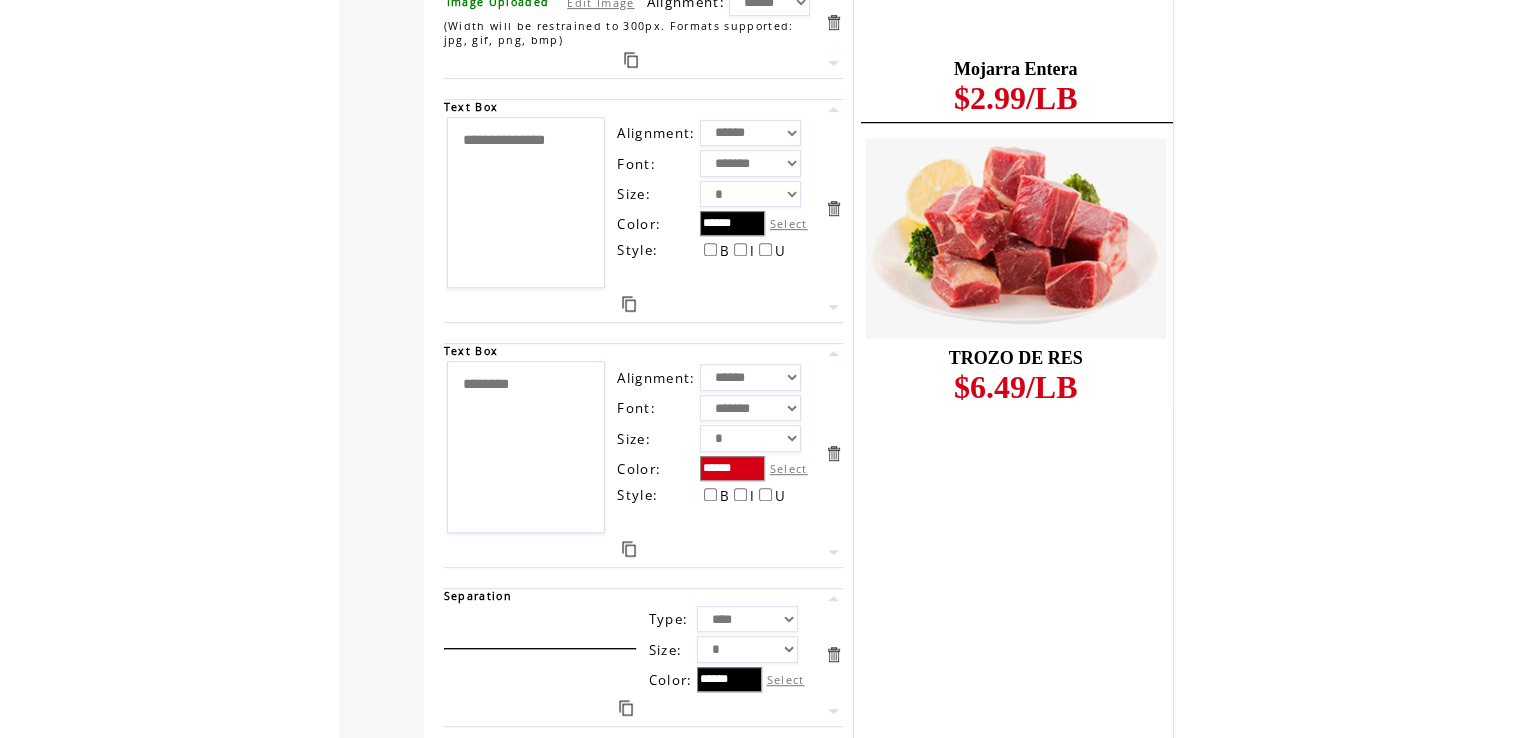 scroll, scrollTop: 8407, scrollLeft: 0, axis: vertical 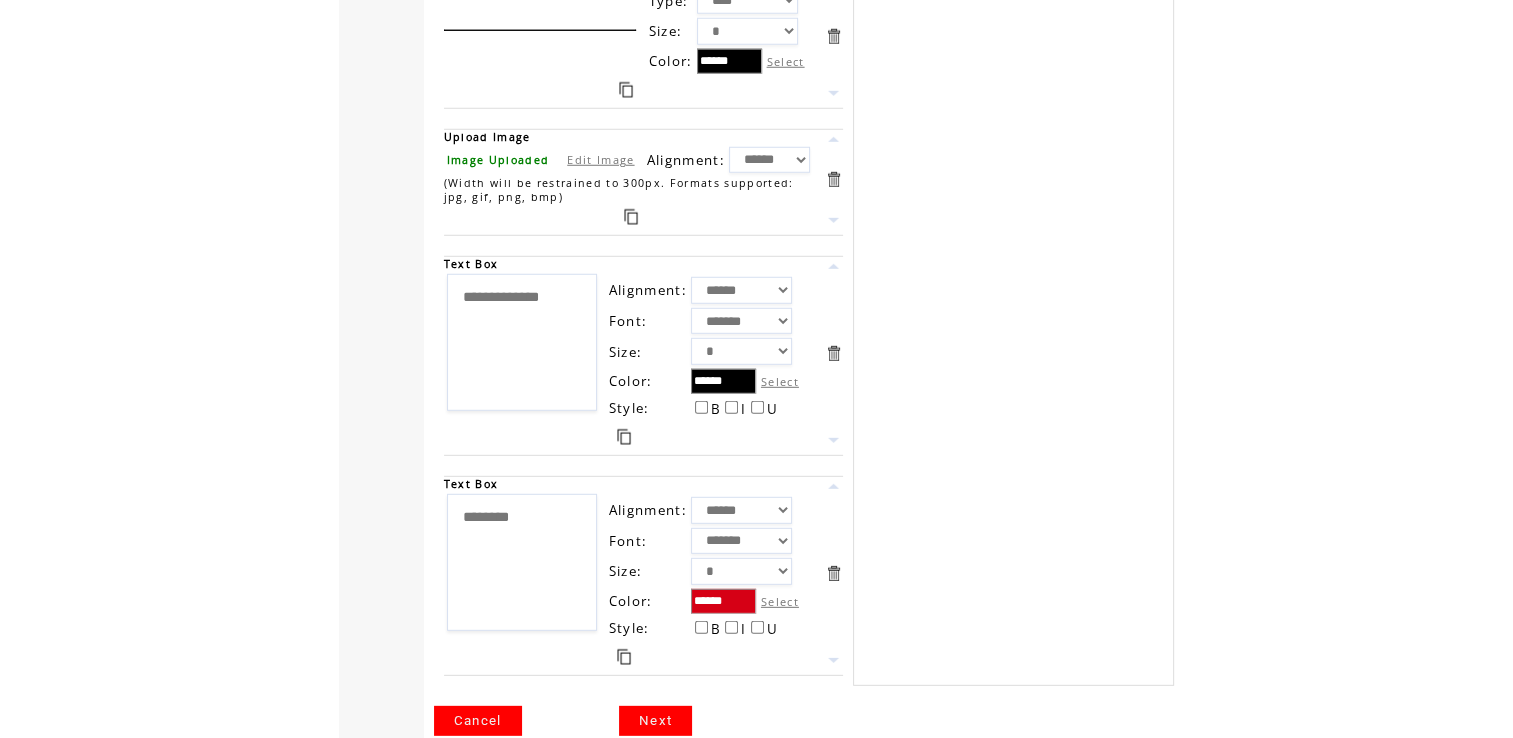 click on "**********" at bounding box center (522, 342) 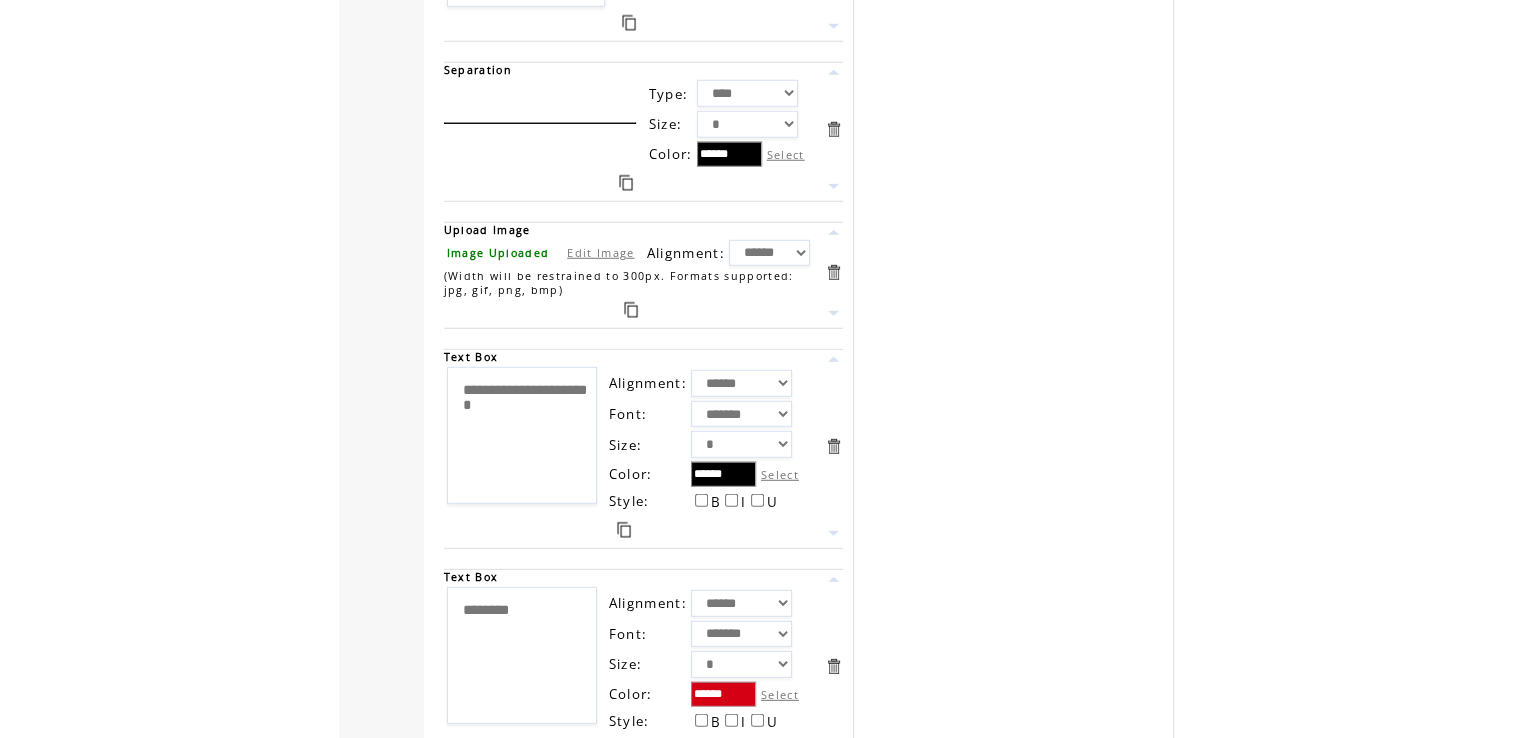 scroll, scrollTop: 20739, scrollLeft: 0, axis: vertical 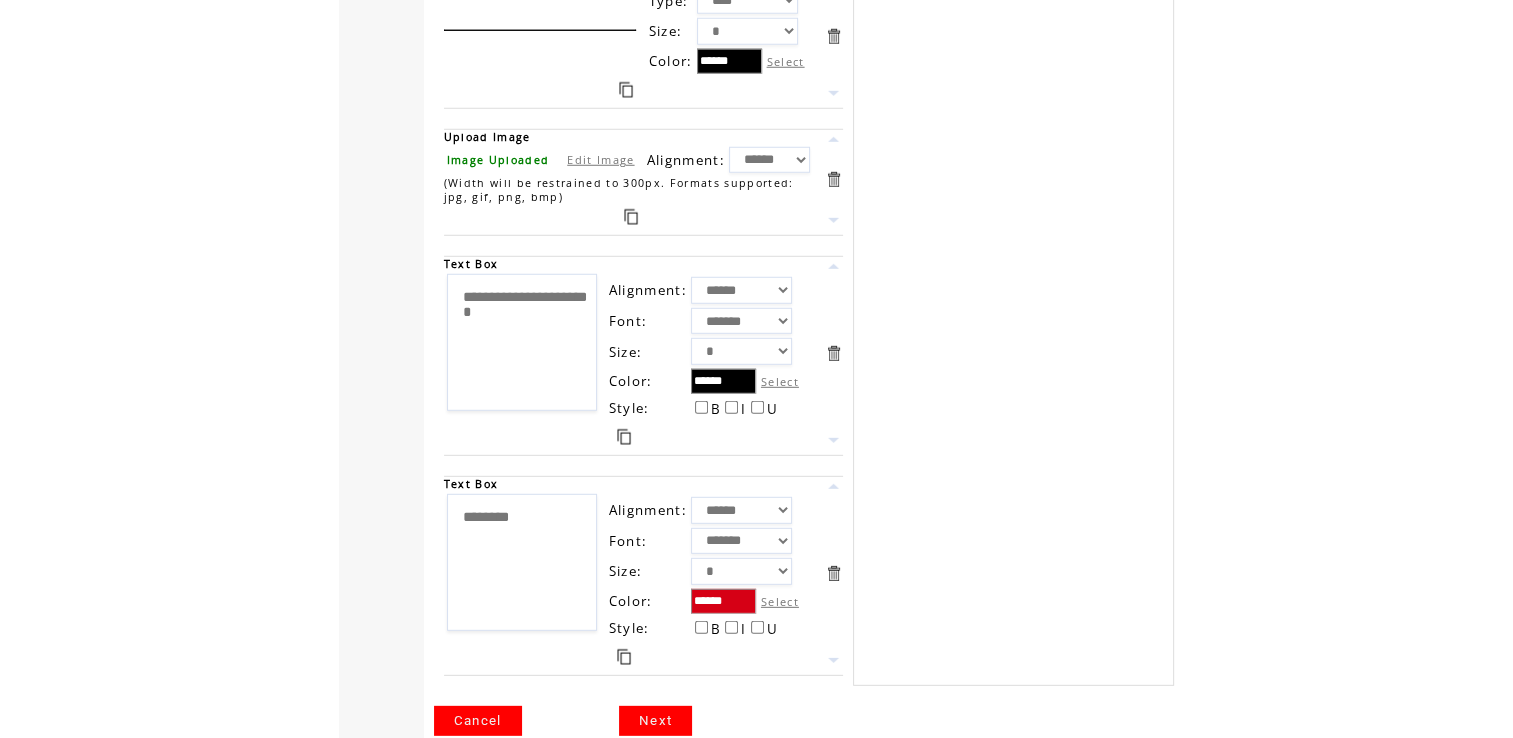 drag, startPoint x: 568, startPoint y: 246, endPoint x: 337, endPoint y: 166, distance: 244.46063 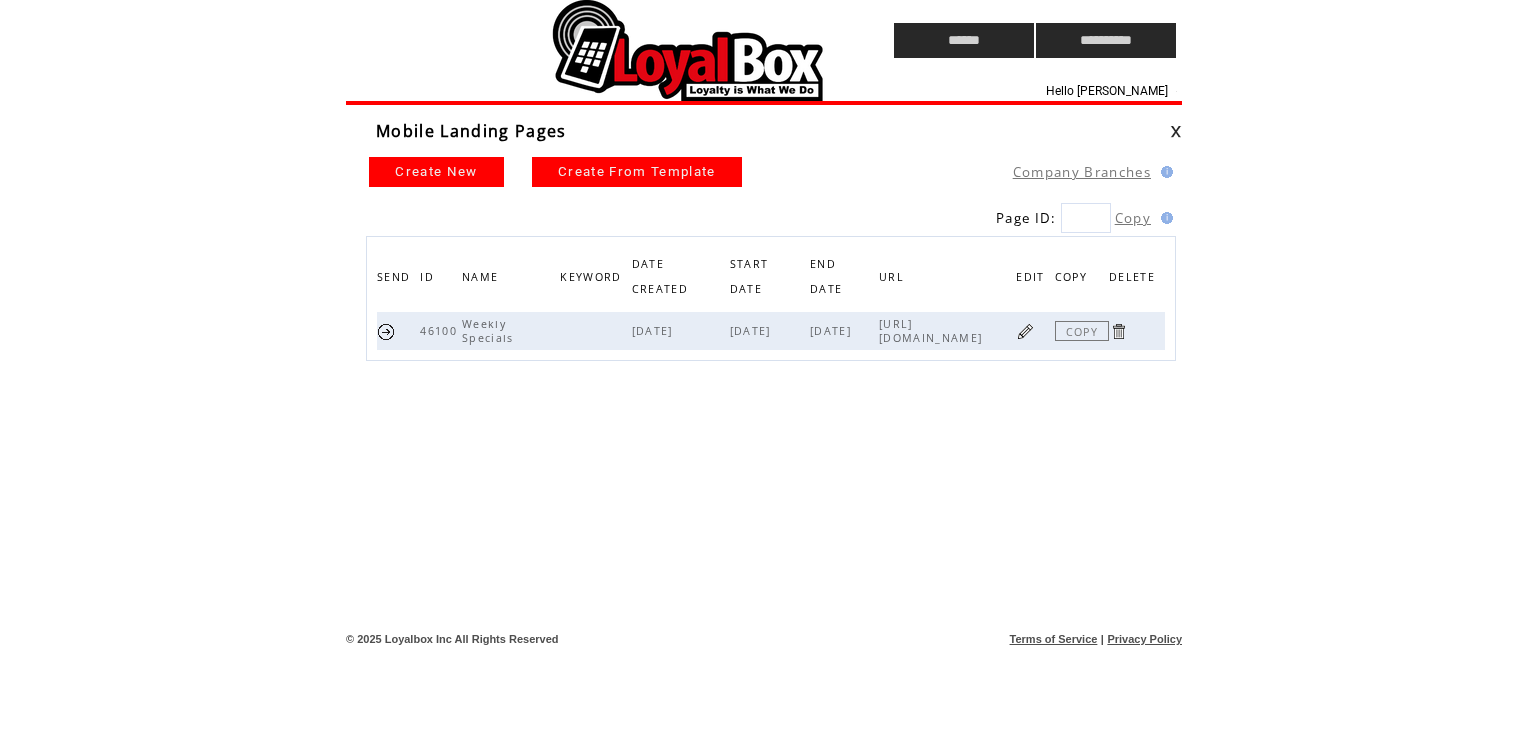scroll, scrollTop: 0, scrollLeft: 0, axis: both 